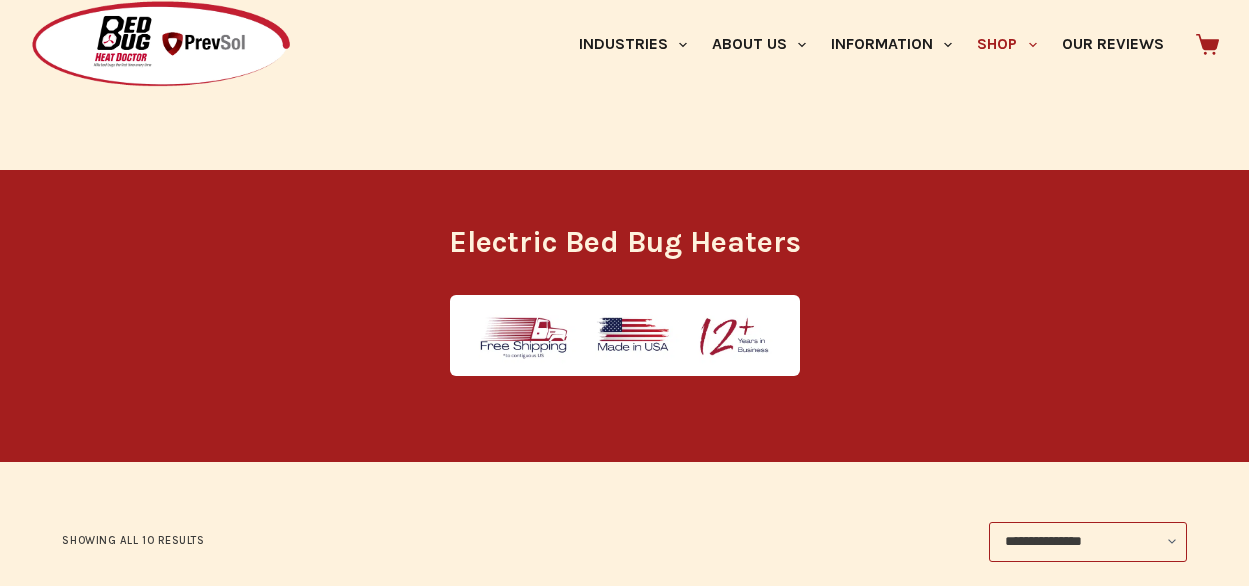 scroll, scrollTop: 431, scrollLeft: 0, axis: vertical 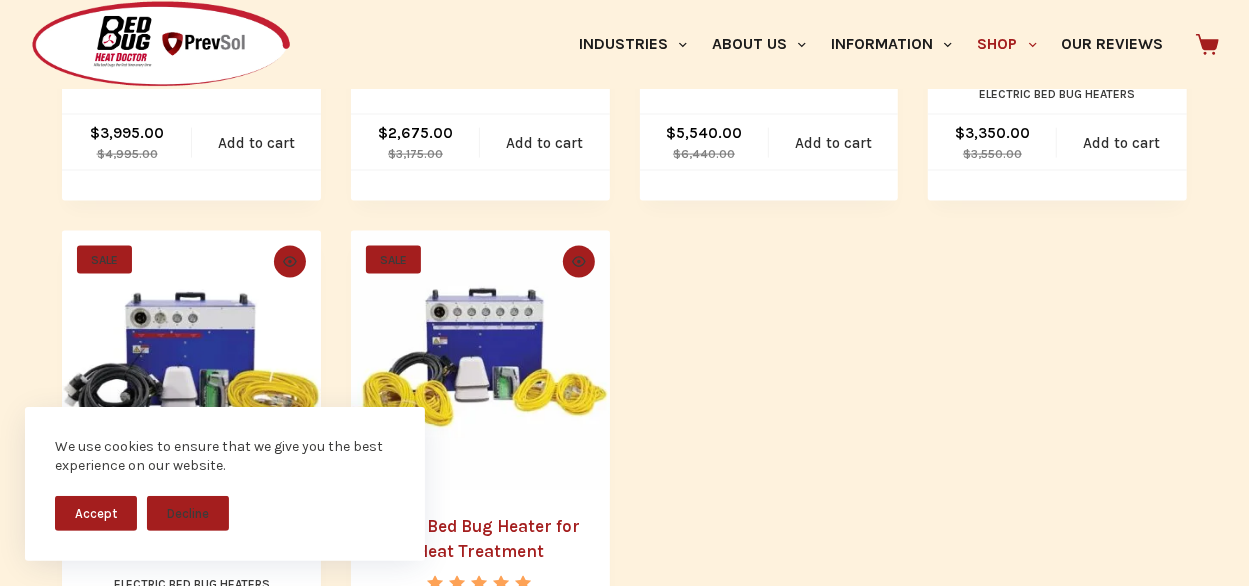 click on "Skip to content
No results
Industries
Hospitality
Bed & Breakfasts
Extended Stays
Hotels
Inns
Lodge
Motels
Pest Control
Pest Control
Property Management
Apartments
Housing Authority and HUD
Airbnb, [GEOGRAPHIC_DATA], Vacation Homes
Government
Correctional Facilities
First Responders
Housing Authority and HUD
Military
Schools
Transportation
City Transportation
OTR Trucks with Sleeper Cabs
Ride Share
Additional Industries
Camps
Colleges and Universities
Shelters & Missions
Hospitals & Medical Facilities
Nursing Homes and Retirement Homes
Residential
About Us
Who We Are
Why We Use Heat
Why Choose Us?" at bounding box center (624, -79) 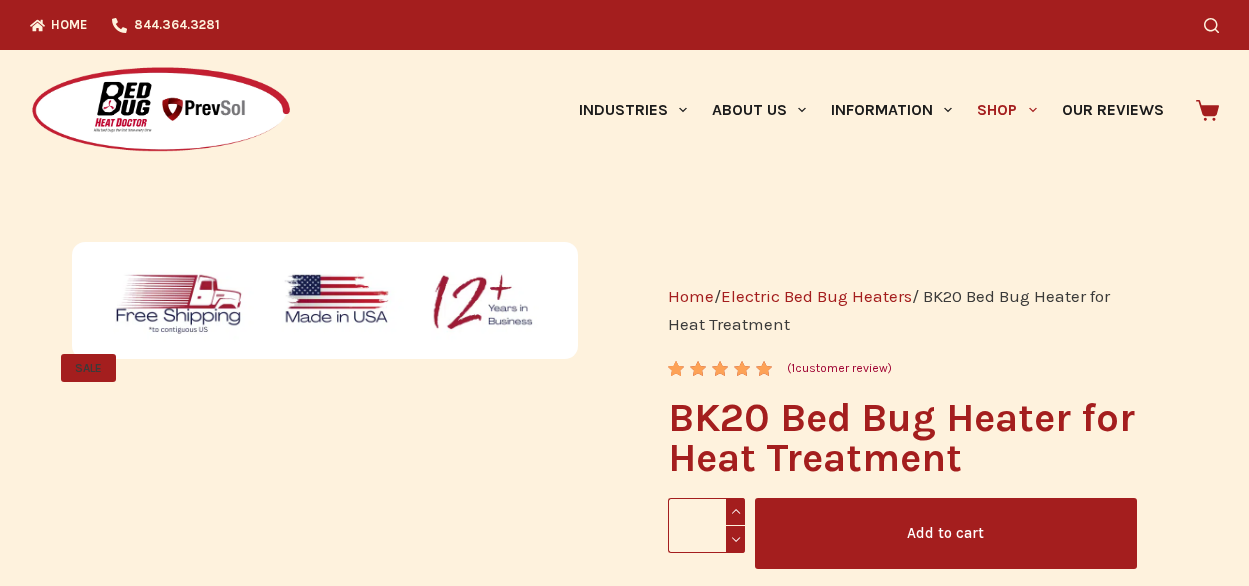 scroll, scrollTop: 0, scrollLeft: 0, axis: both 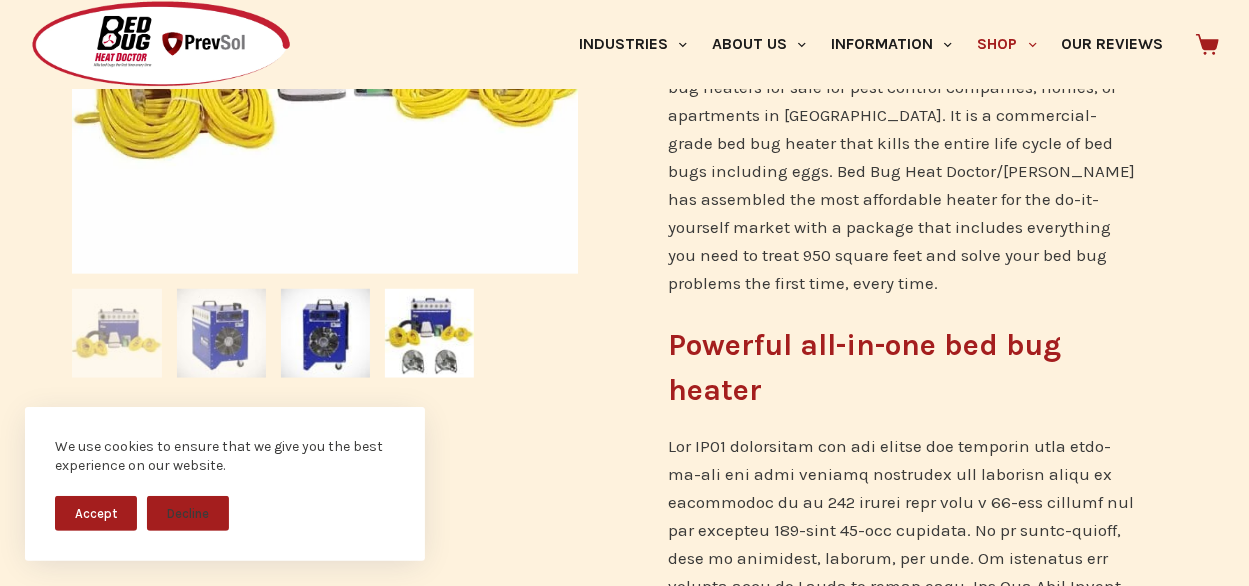 click at bounding box center (221, 333) 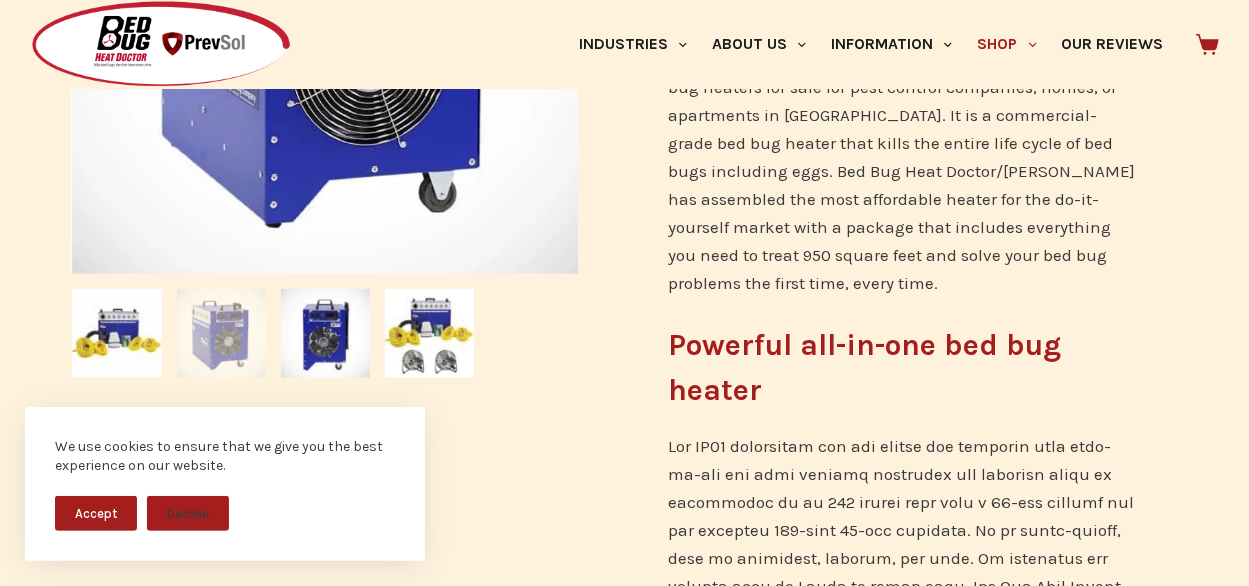click on "SALE
🔍
Home  /  Electric Bed Bug Heaters  / BK20 Bed Bug Heater for Heat Treatment
Rated  5.00  out of 5 based on  1  customer rating 								 ( 1  customer review)
BK20 Bed Bug Heater for Heat Treatment
BK20 Bed Bug Heater for Heat Treatment quantity
*
Add to cart
$ 6,154.00   Original price was: $6,154.00. $ 4,250.00 Current price is: $4,250.00.
Powerful all-in-one bed bug heater
Details
Ideal Use
Product Features
Built-in fan" at bounding box center (624, 688) 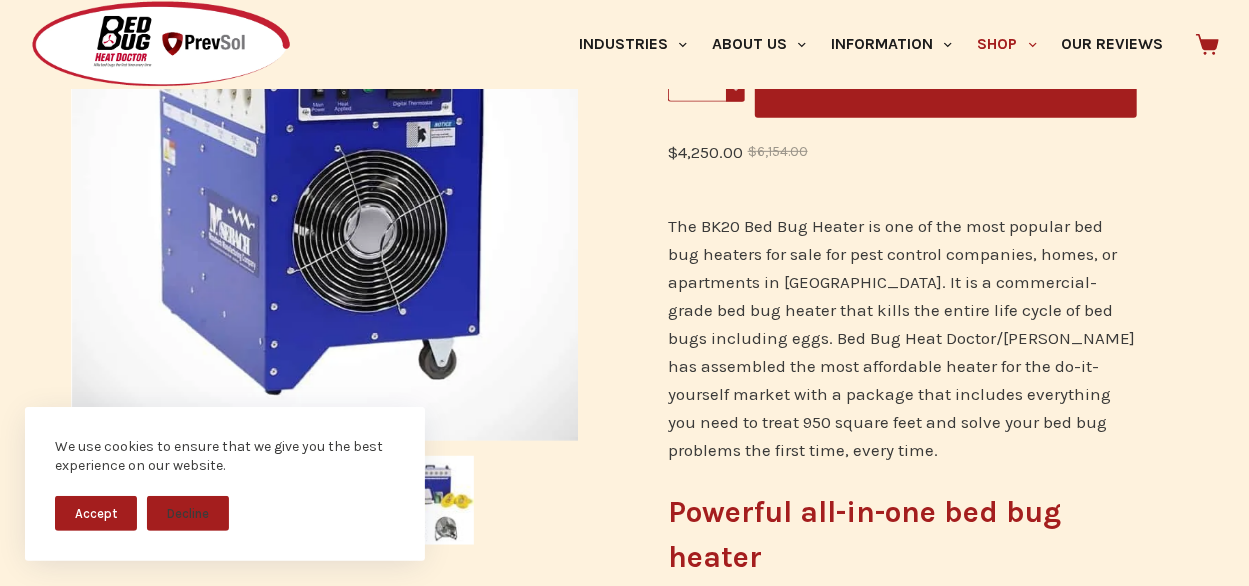 scroll, scrollTop: 434, scrollLeft: 0, axis: vertical 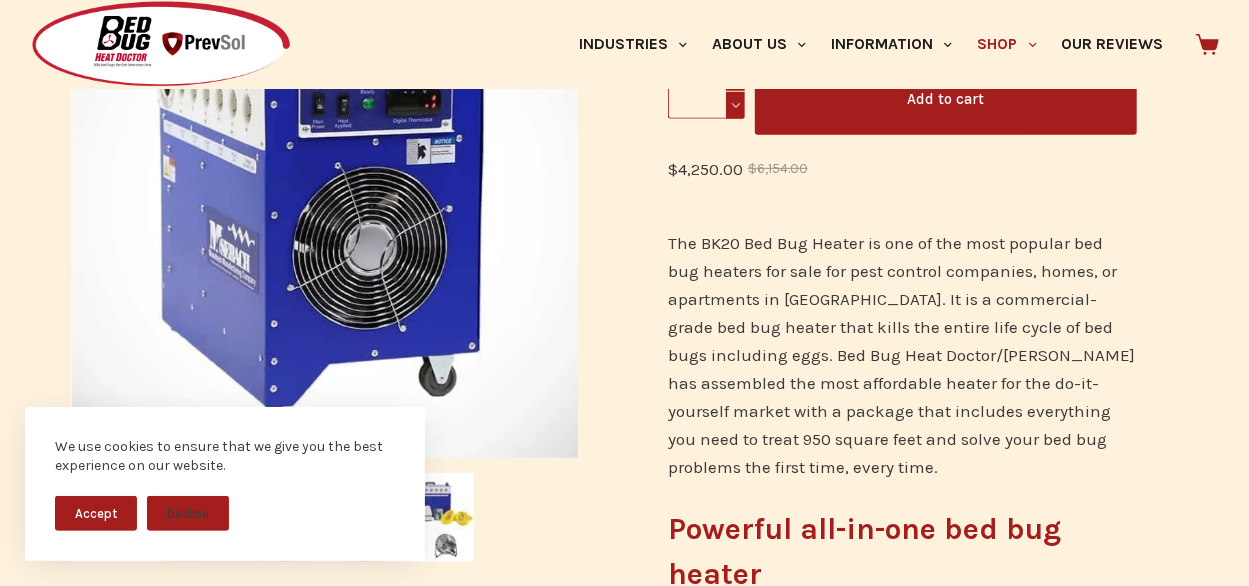 drag, startPoint x: 902, startPoint y: 89, endPoint x: 463, endPoint y: -13, distance: 450.6939 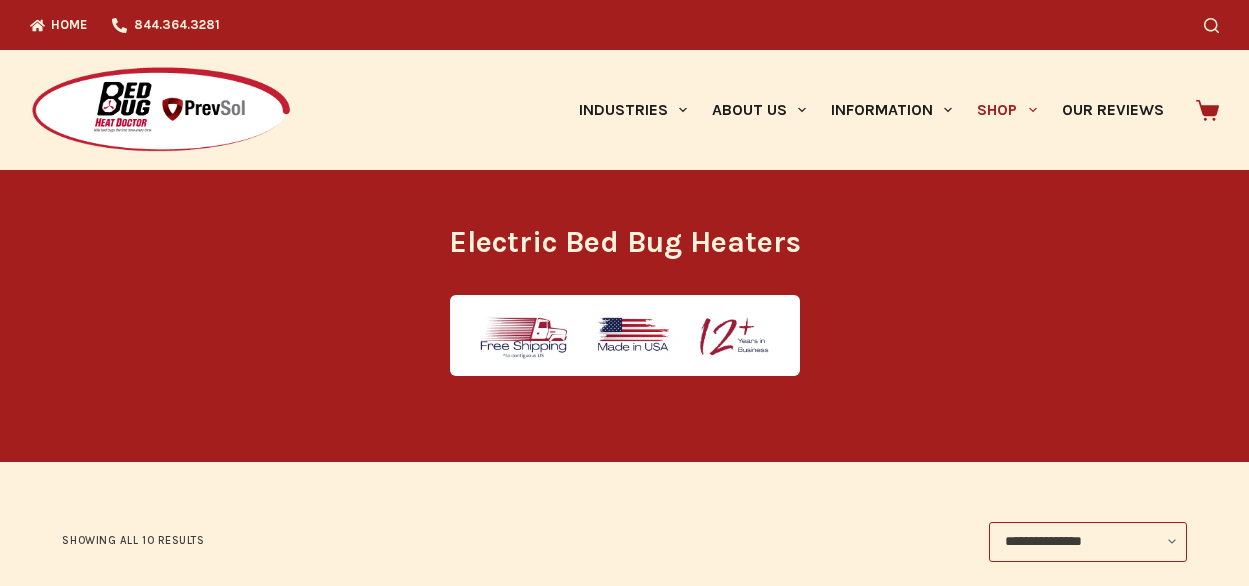 scroll, scrollTop: 0, scrollLeft: 0, axis: both 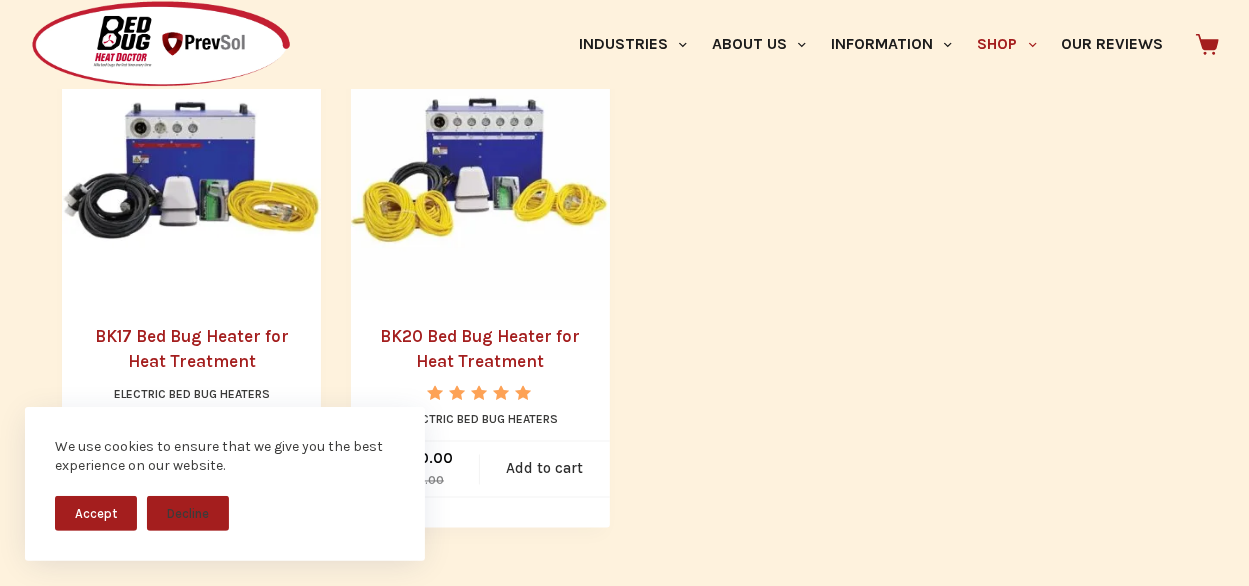 click on "BK17 Bed Bug Heater for Heat Treatment" at bounding box center [192, 350] 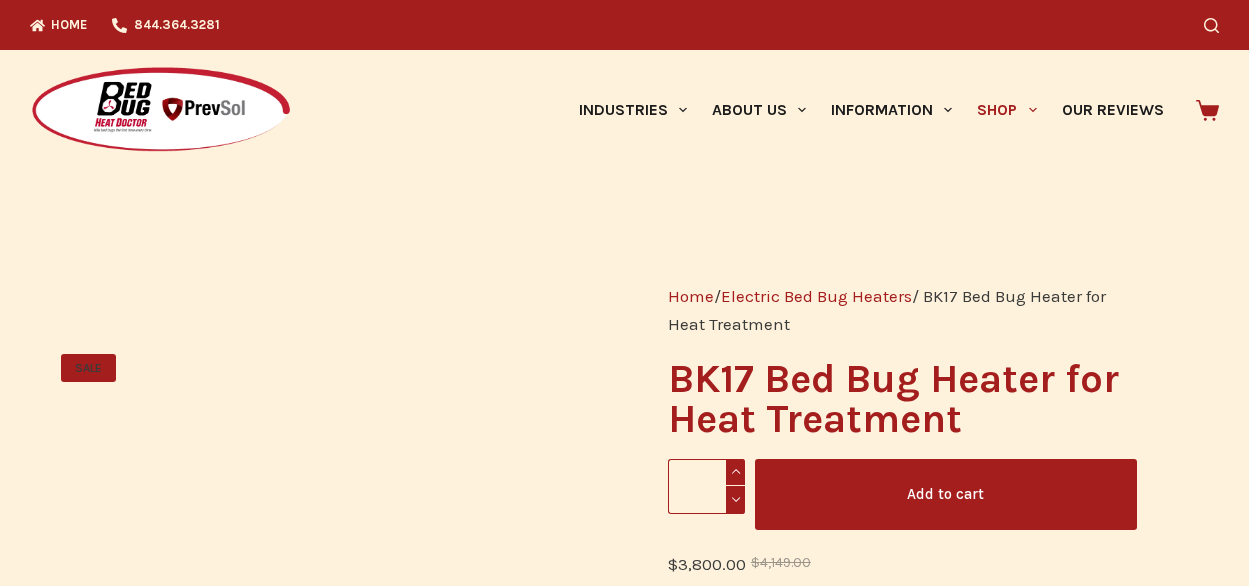 scroll, scrollTop: 0, scrollLeft: 0, axis: both 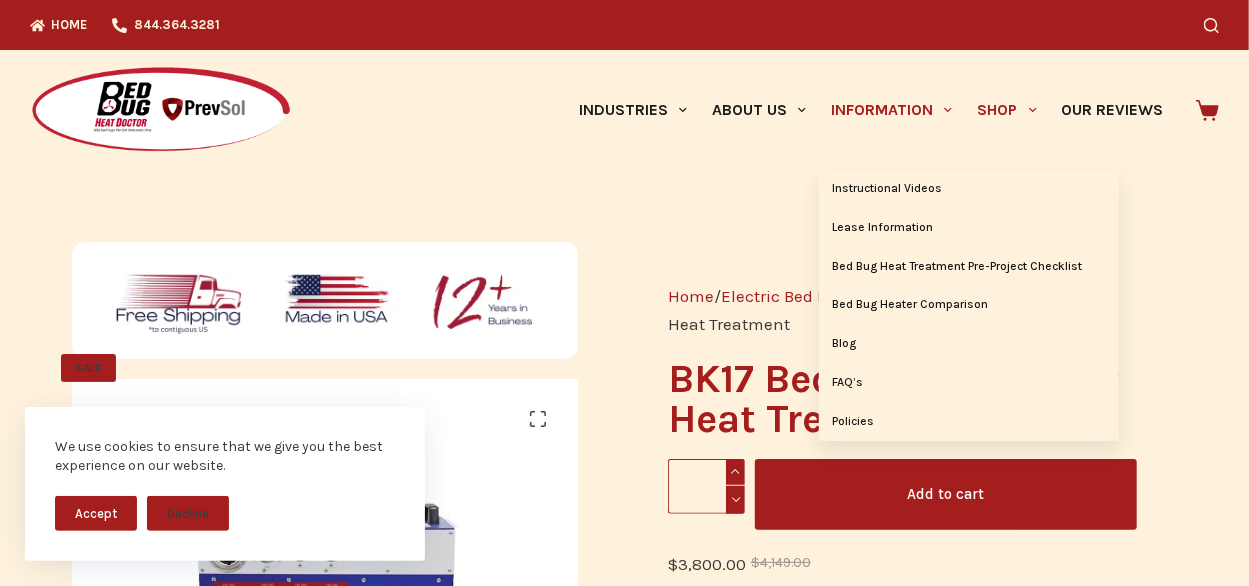 click on "Information" at bounding box center (892, 110) 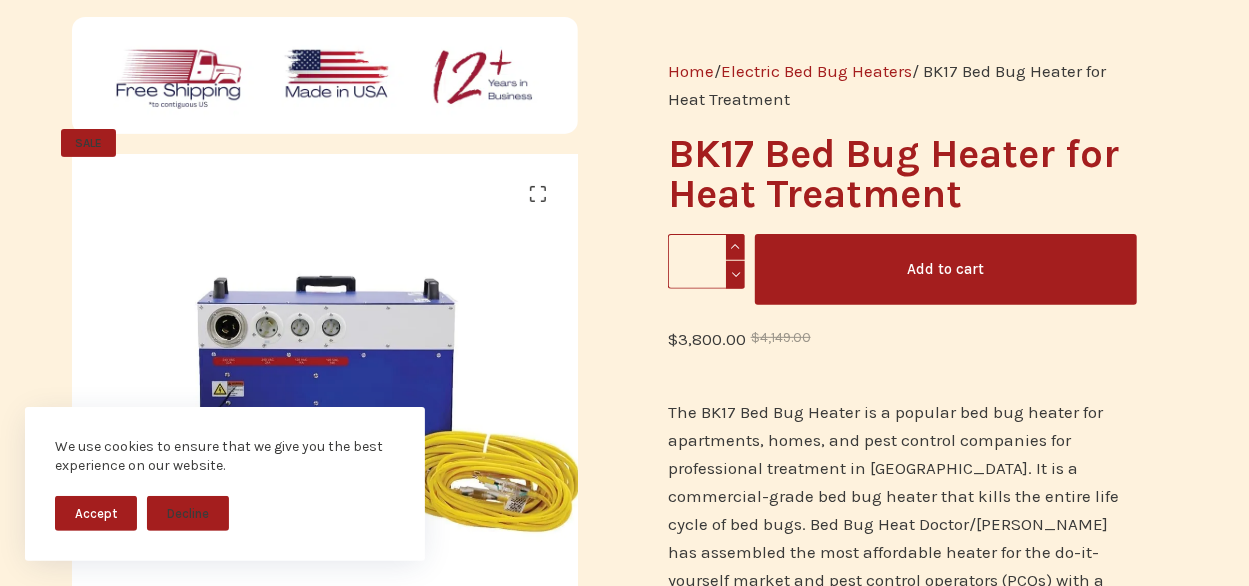scroll, scrollTop: 246, scrollLeft: 0, axis: vertical 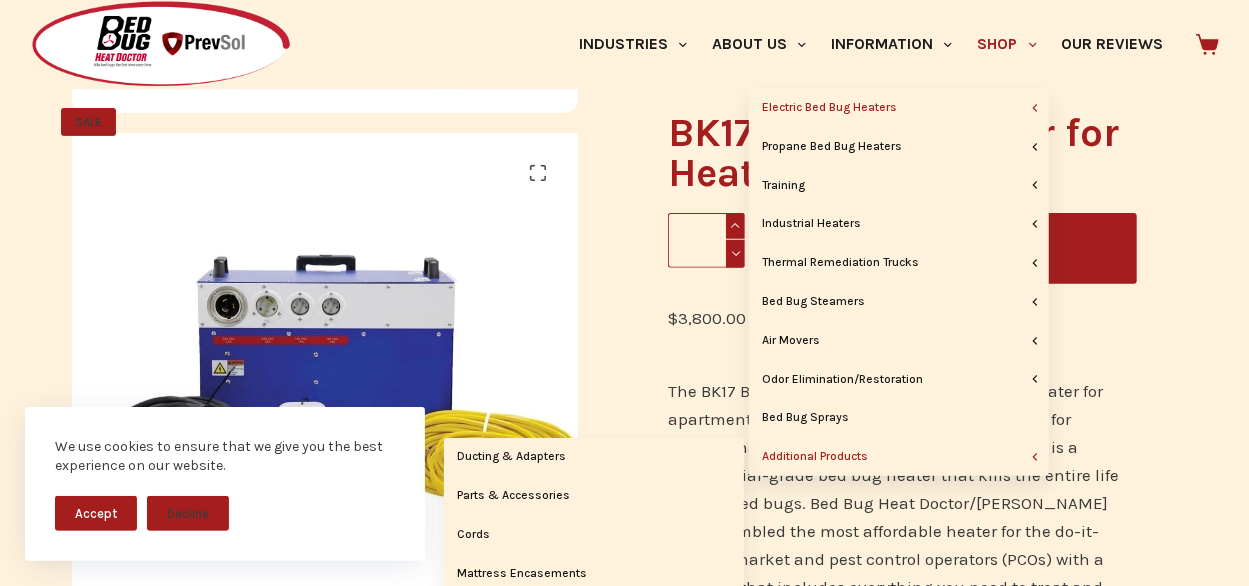 click on "Additional Products" at bounding box center (899, 457) 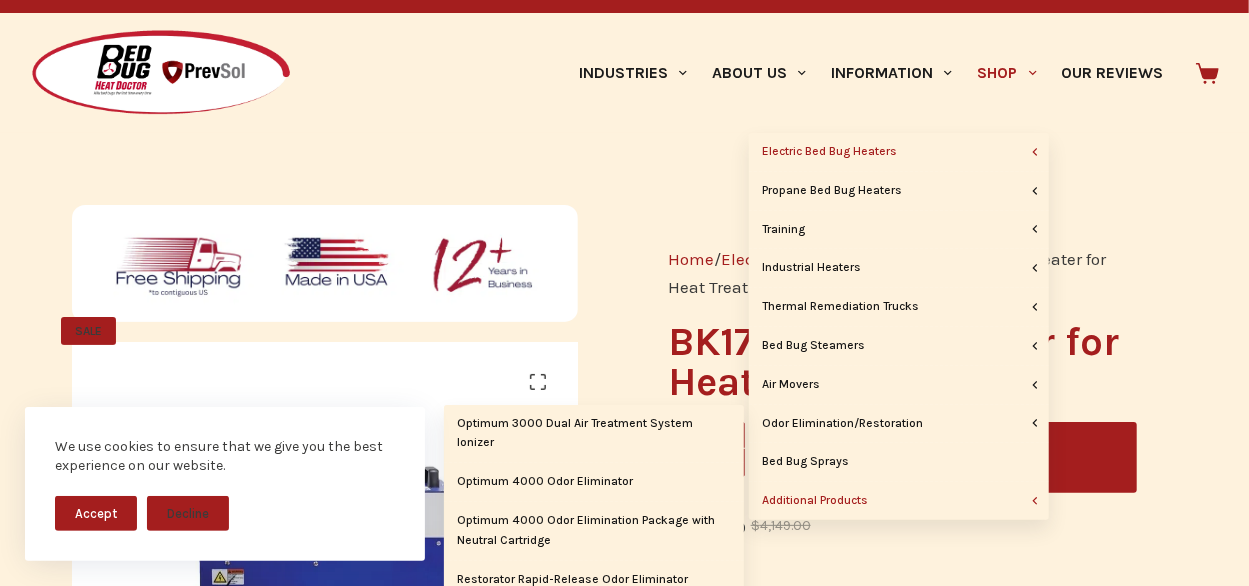 scroll, scrollTop: 0, scrollLeft: 0, axis: both 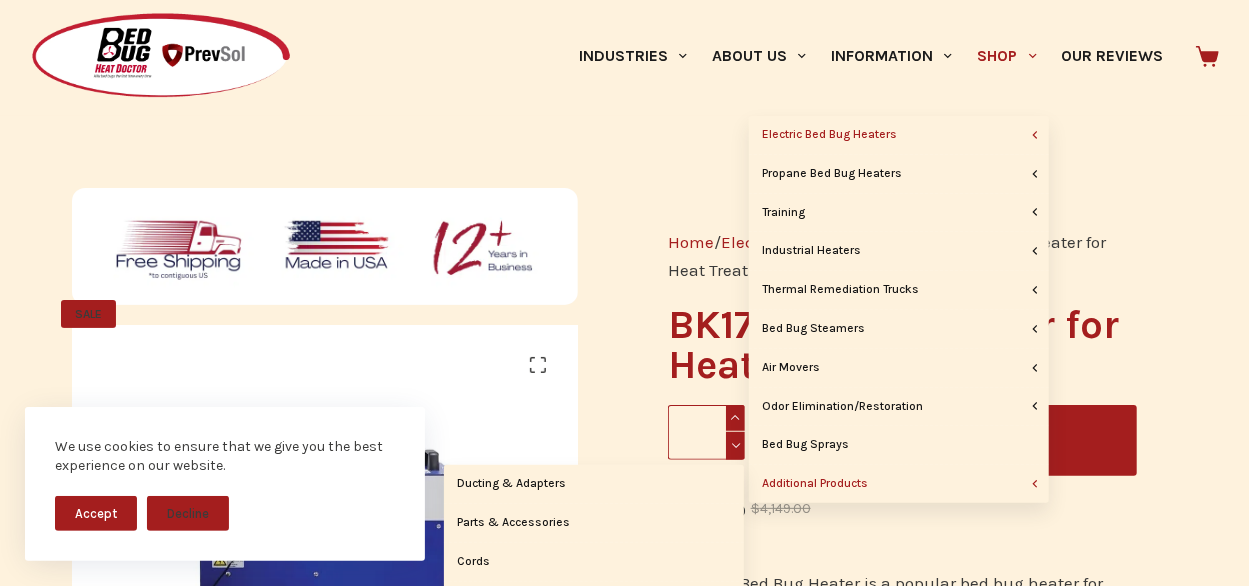 click on "Additional Products" at bounding box center [899, 484] 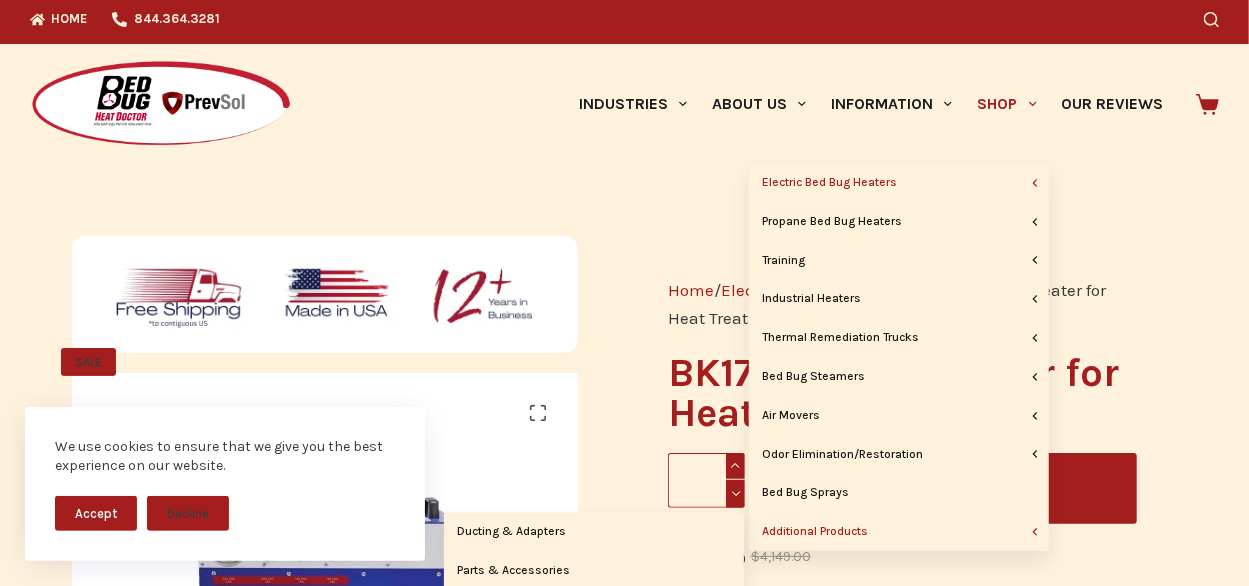 scroll, scrollTop: 0, scrollLeft: 0, axis: both 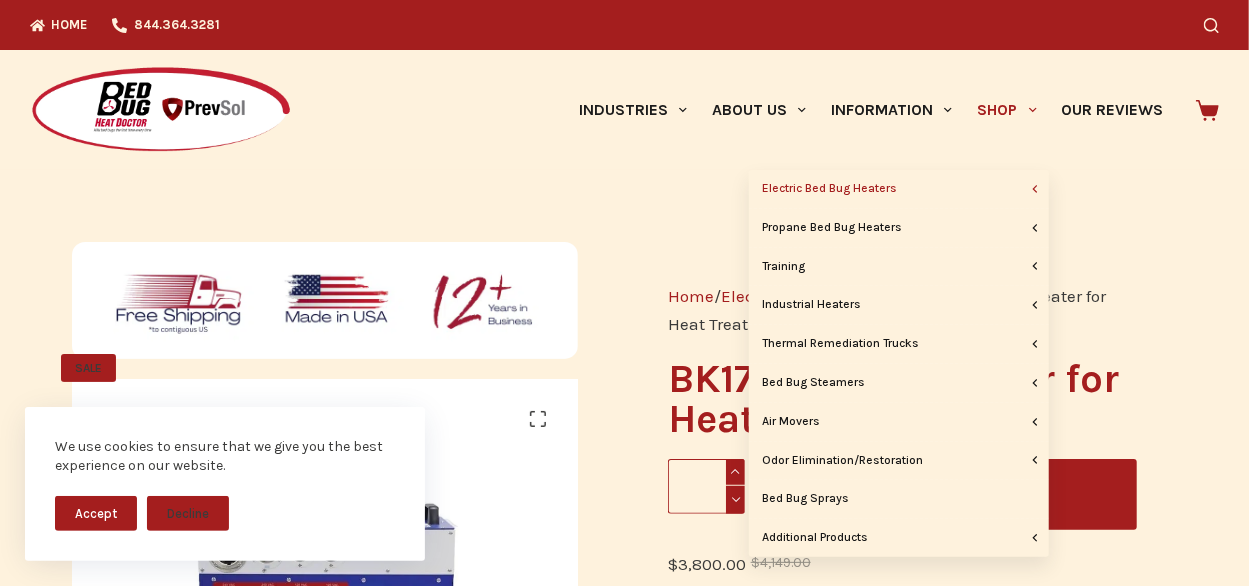click on "Shop" at bounding box center [1007, 110] 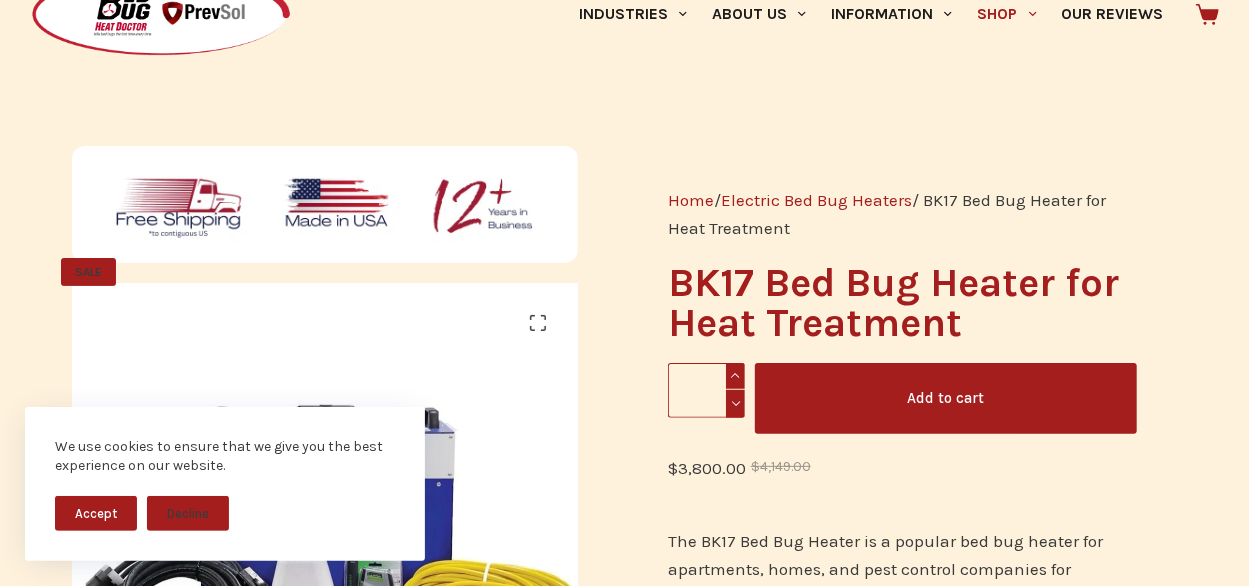 scroll, scrollTop: 85, scrollLeft: 0, axis: vertical 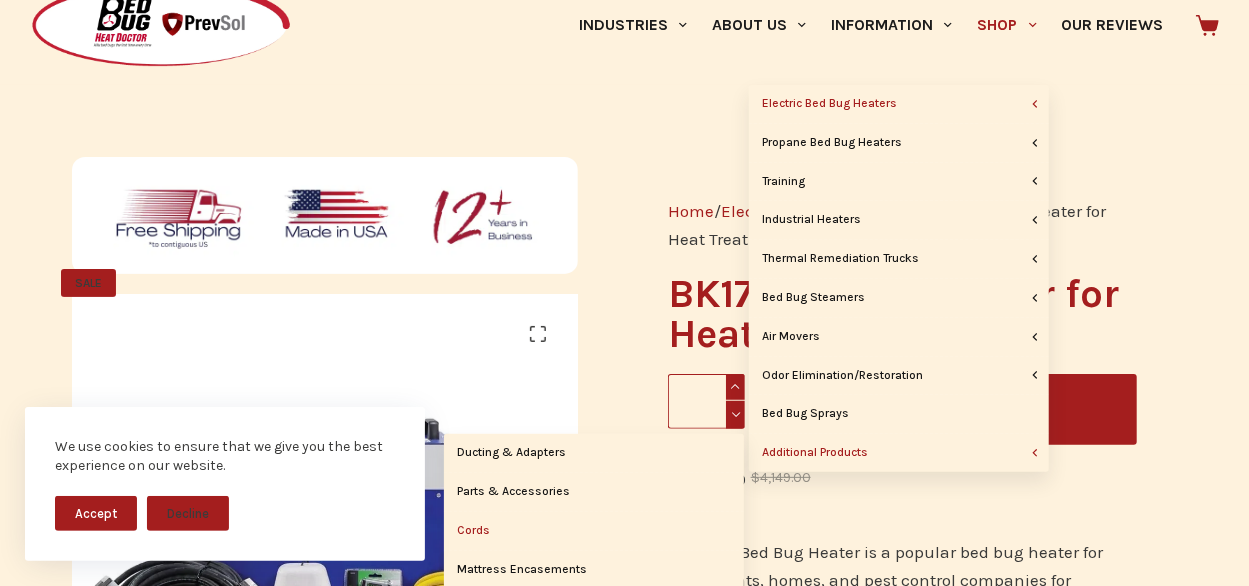 click on "Cords" at bounding box center (594, 531) 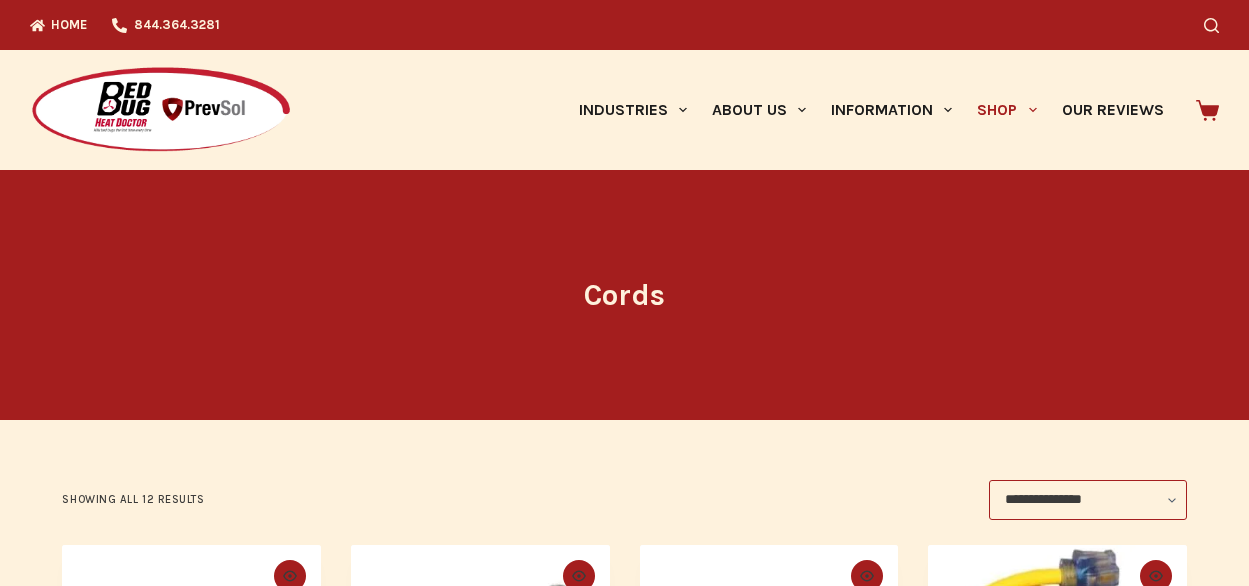 scroll, scrollTop: 0, scrollLeft: 0, axis: both 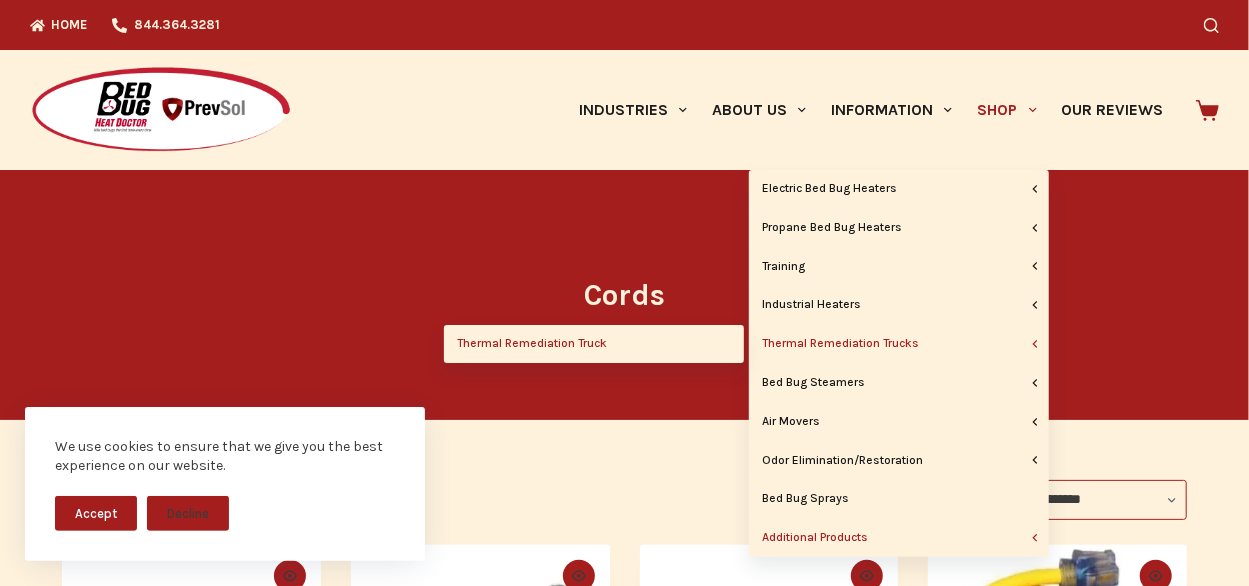 click on "Thermal Remediation Truck" at bounding box center [594, 344] 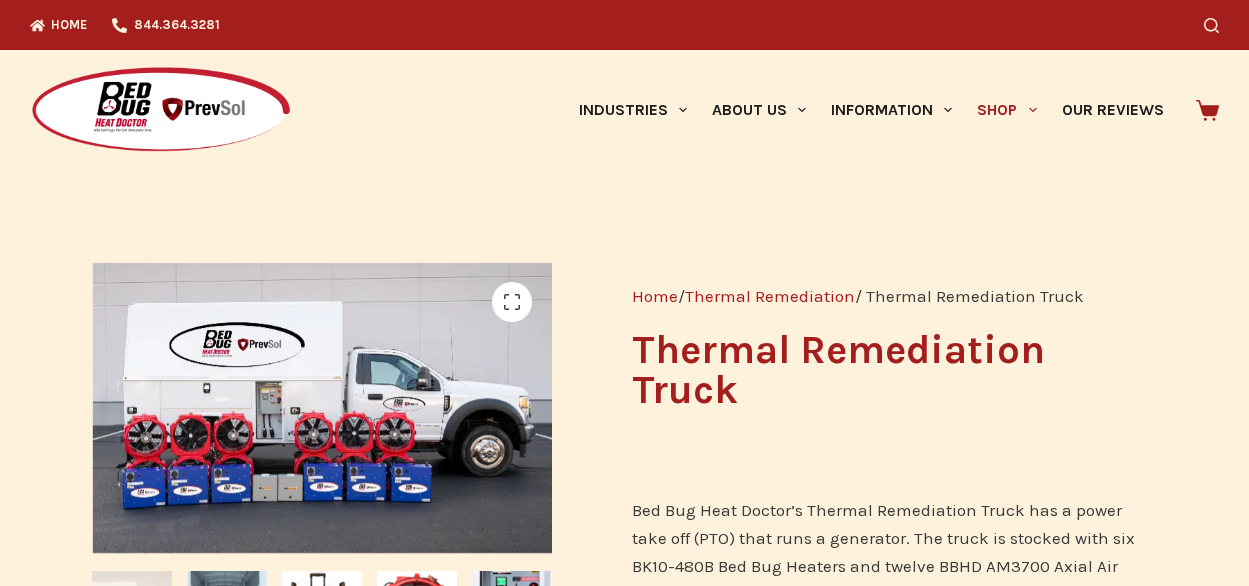 scroll, scrollTop: 0, scrollLeft: 0, axis: both 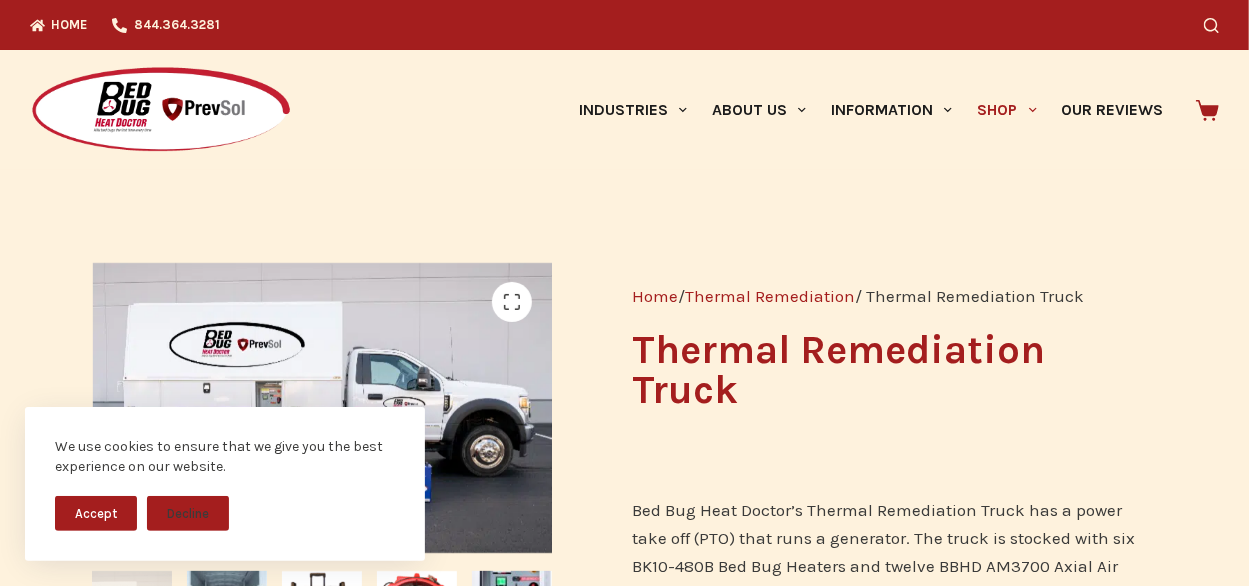 click on "Accept" at bounding box center (96, 513) 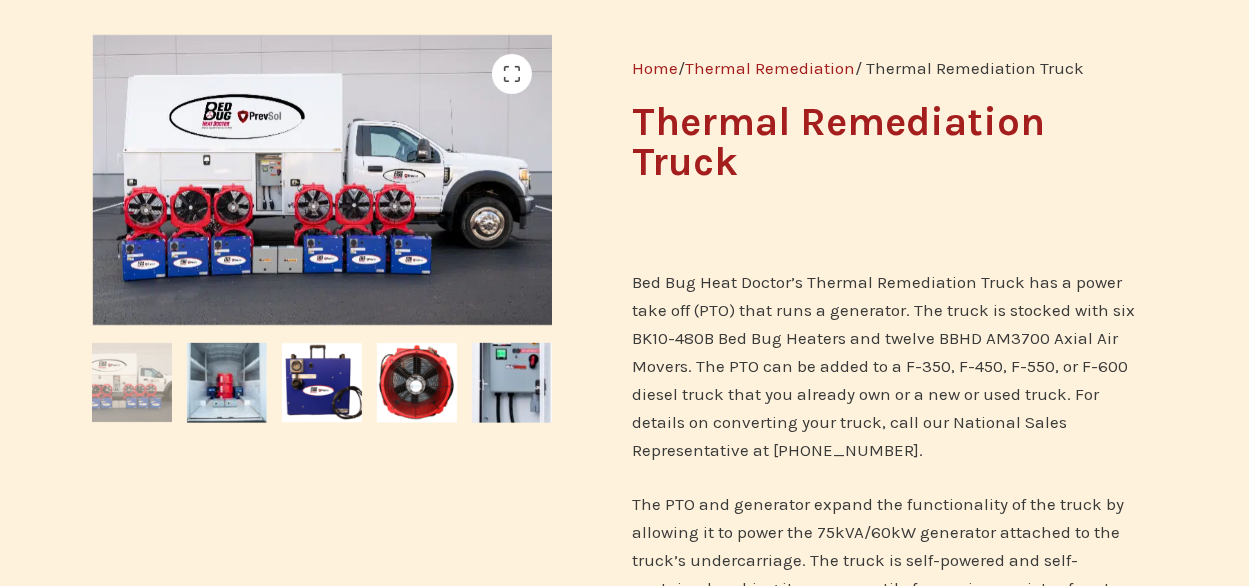 scroll, scrollTop: 224, scrollLeft: 0, axis: vertical 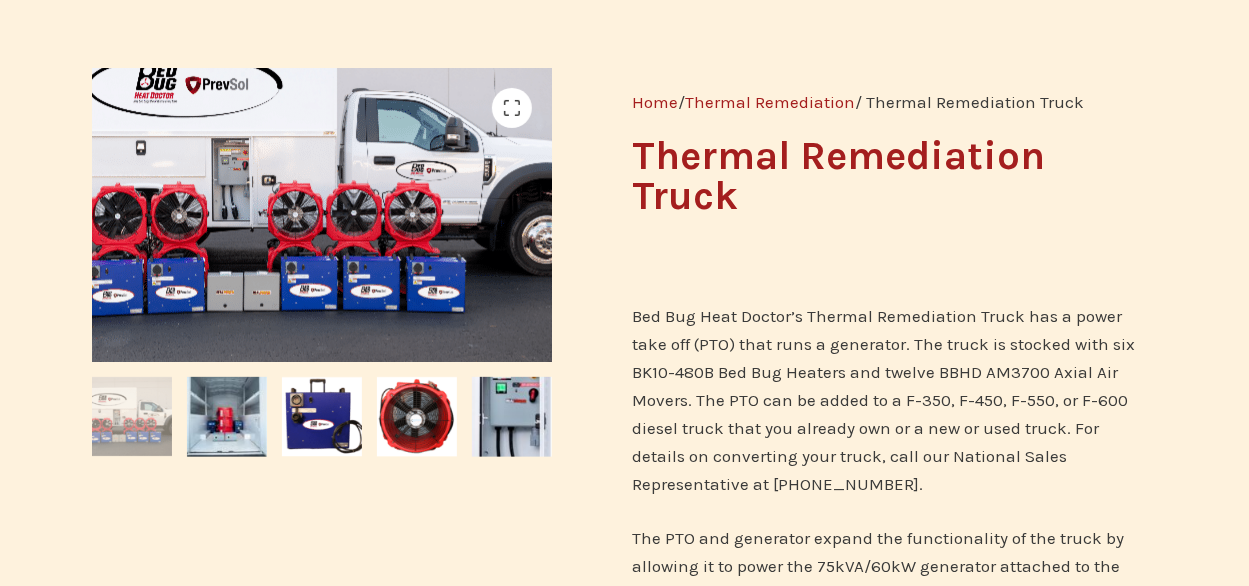 click at bounding box center [312, 178] 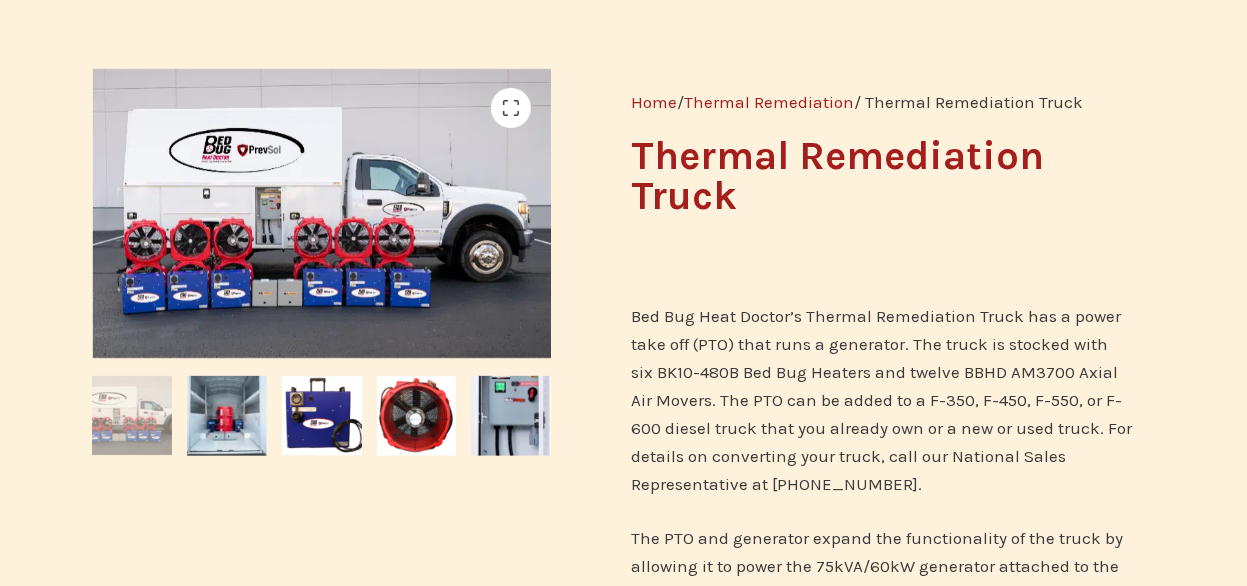 scroll, scrollTop: 0, scrollLeft: 0, axis: both 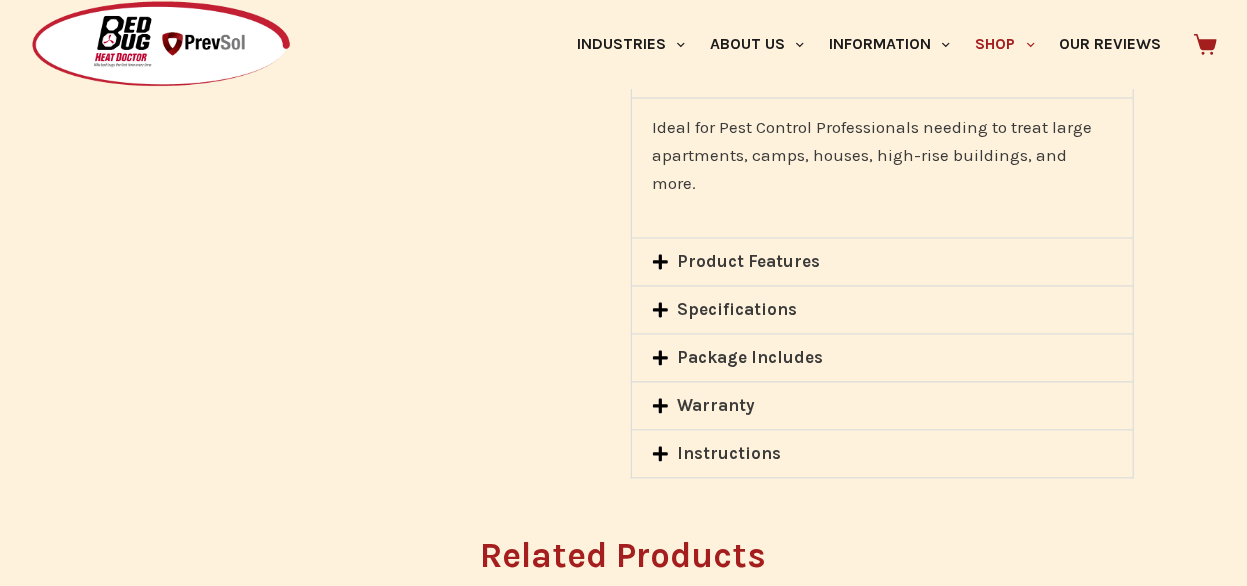 click on "Specifications" at bounding box center (738, 310) 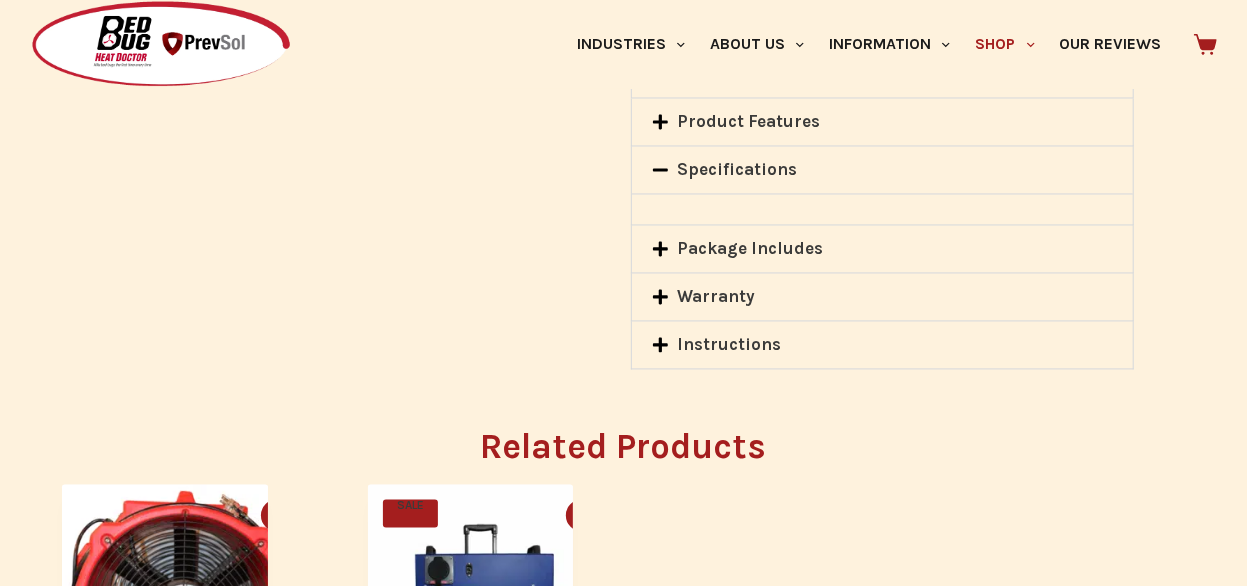 click on "Specifications" at bounding box center [738, 170] 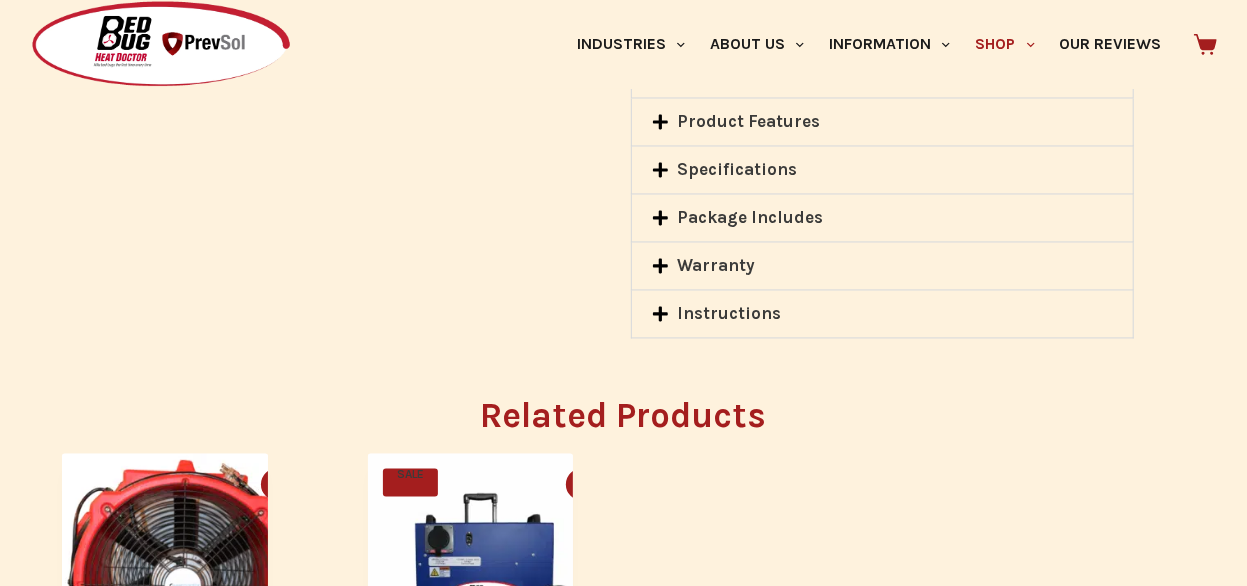click at bounding box center (665, 124) 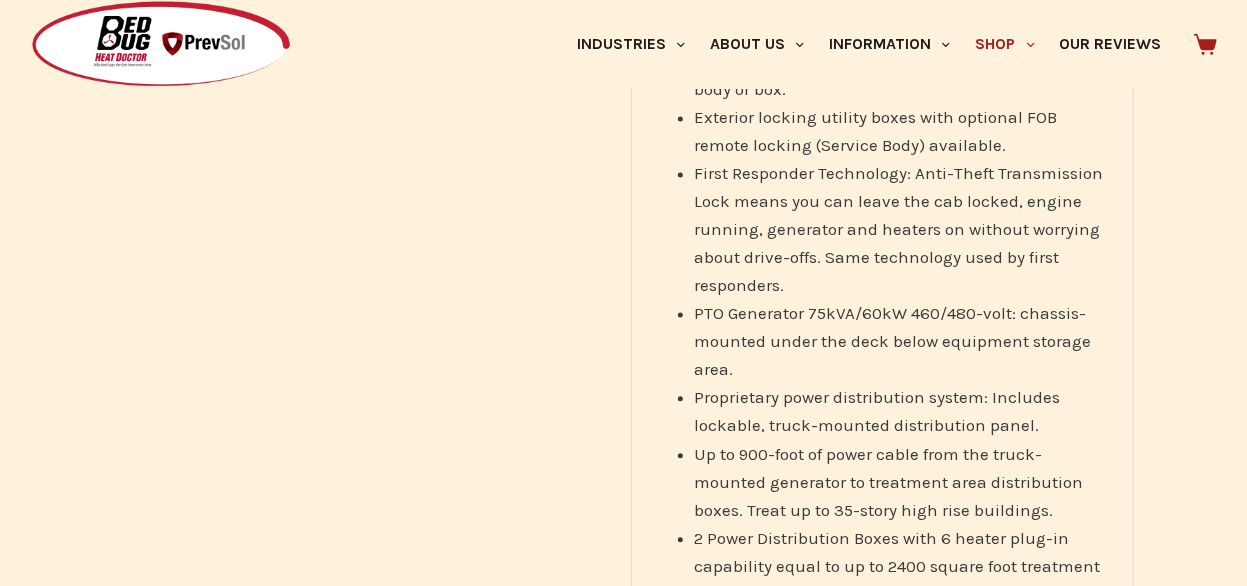 scroll, scrollTop: 2017, scrollLeft: 0, axis: vertical 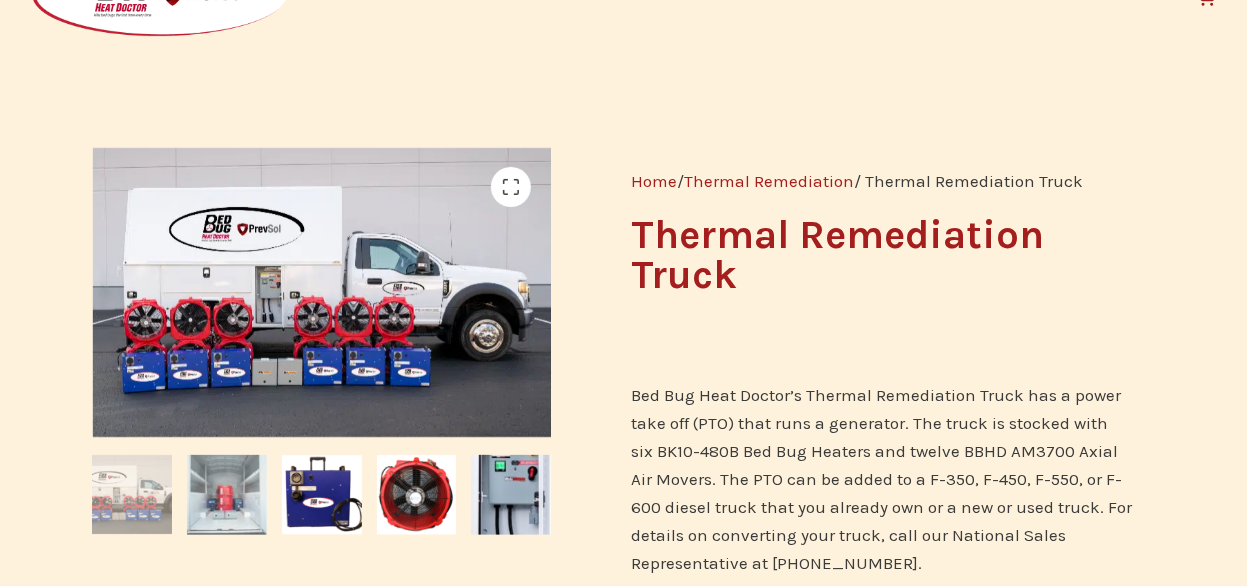 click at bounding box center [227, 495] 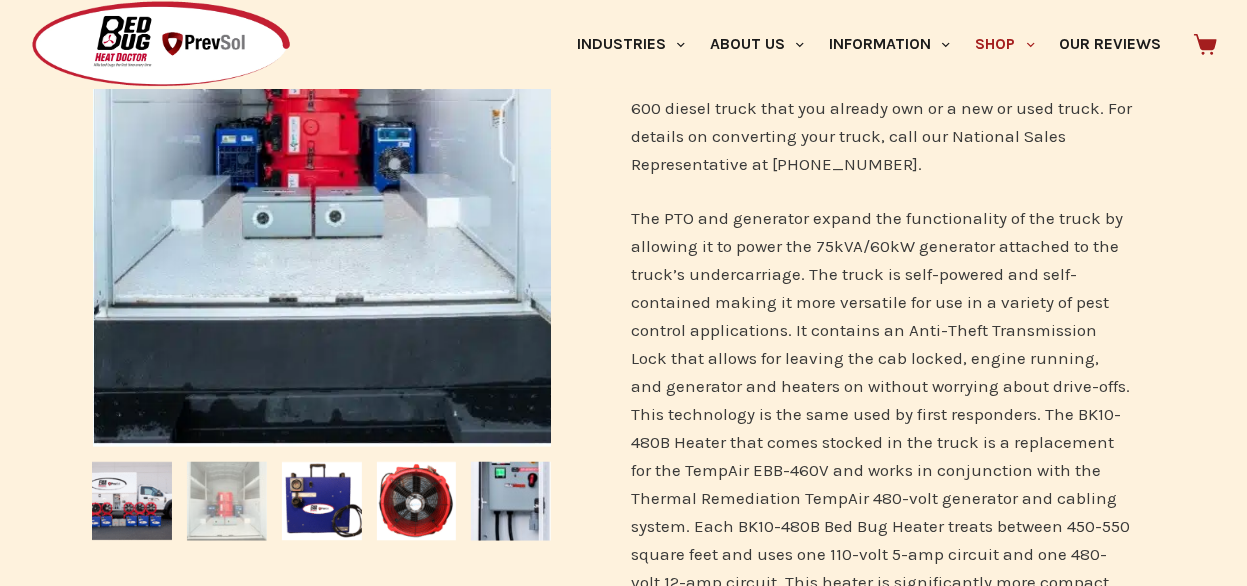 scroll, scrollTop: 502, scrollLeft: 0, axis: vertical 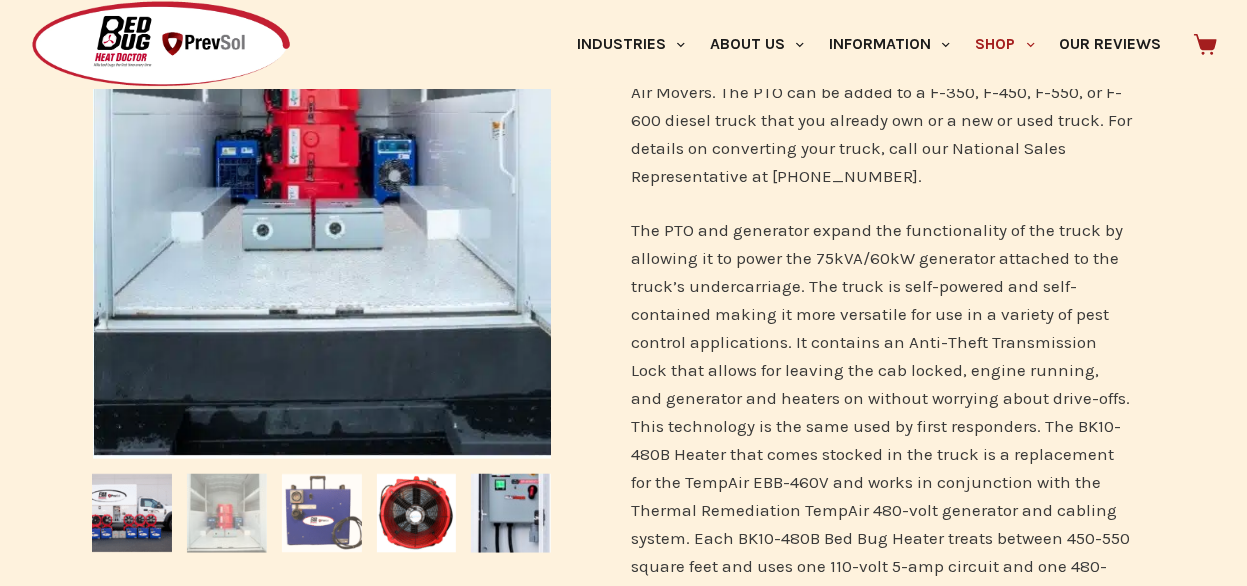 click at bounding box center [322, 514] 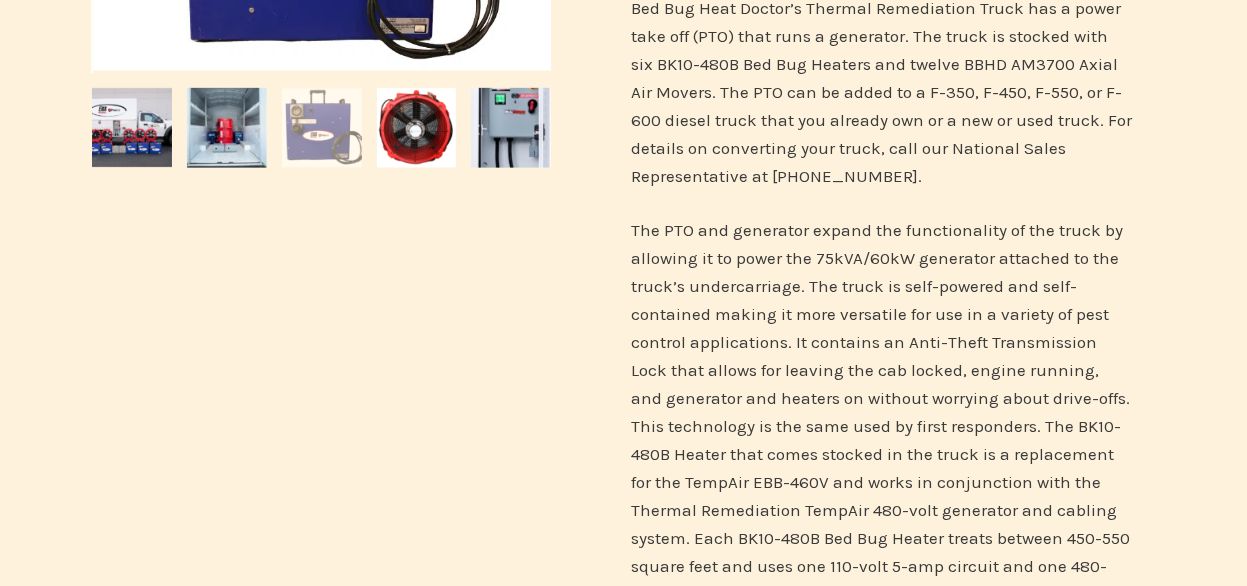 scroll, scrollTop: 0, scrollLeft: 0, axis: both 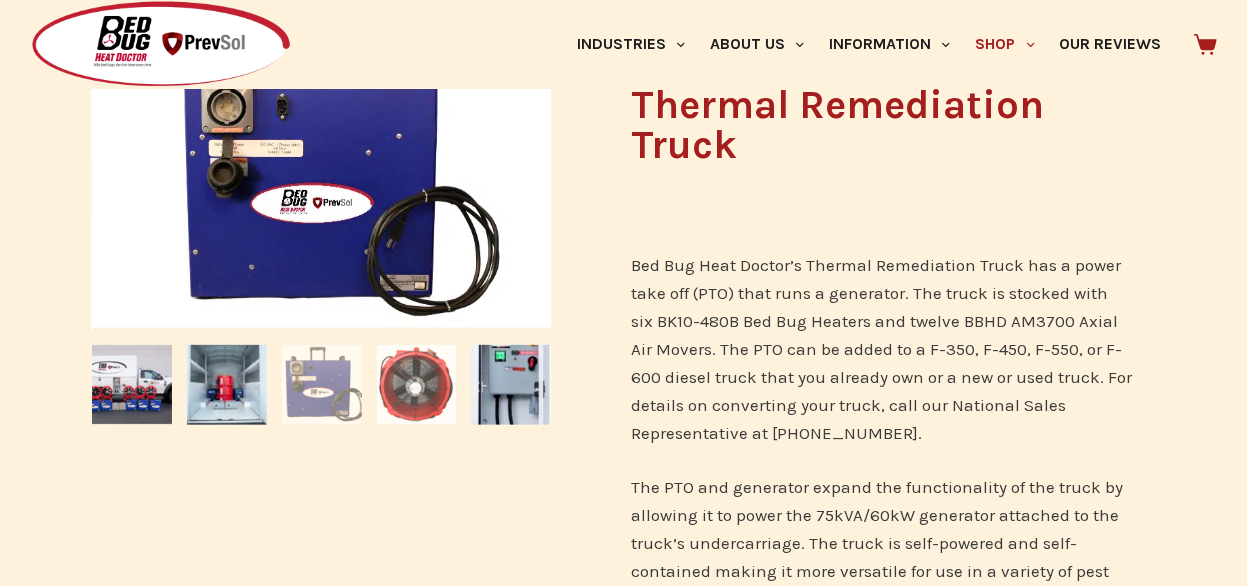 click at bounding box center [417, 385] 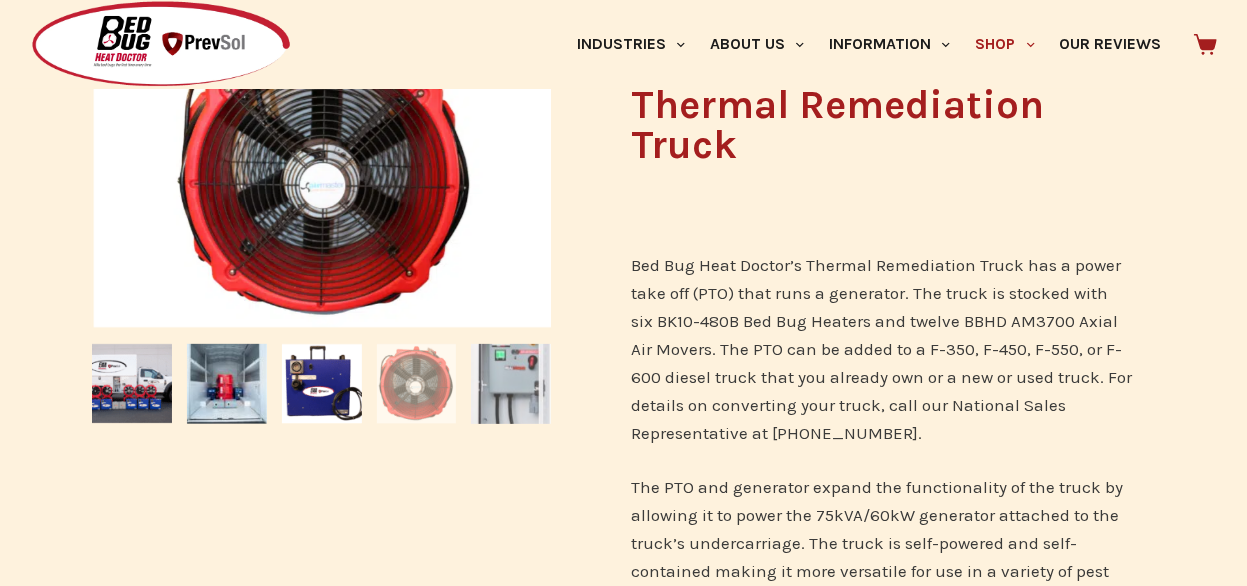 click at bounding box center (511, 384) 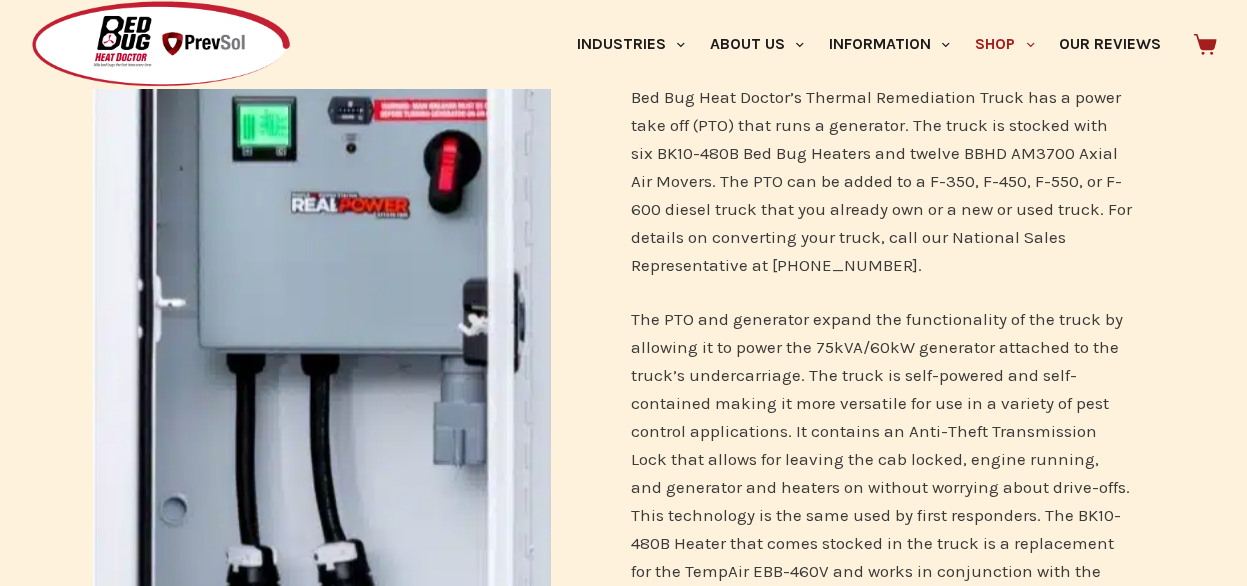 scroll, scrollTop: 0, scrollLeft: 0, axis: both 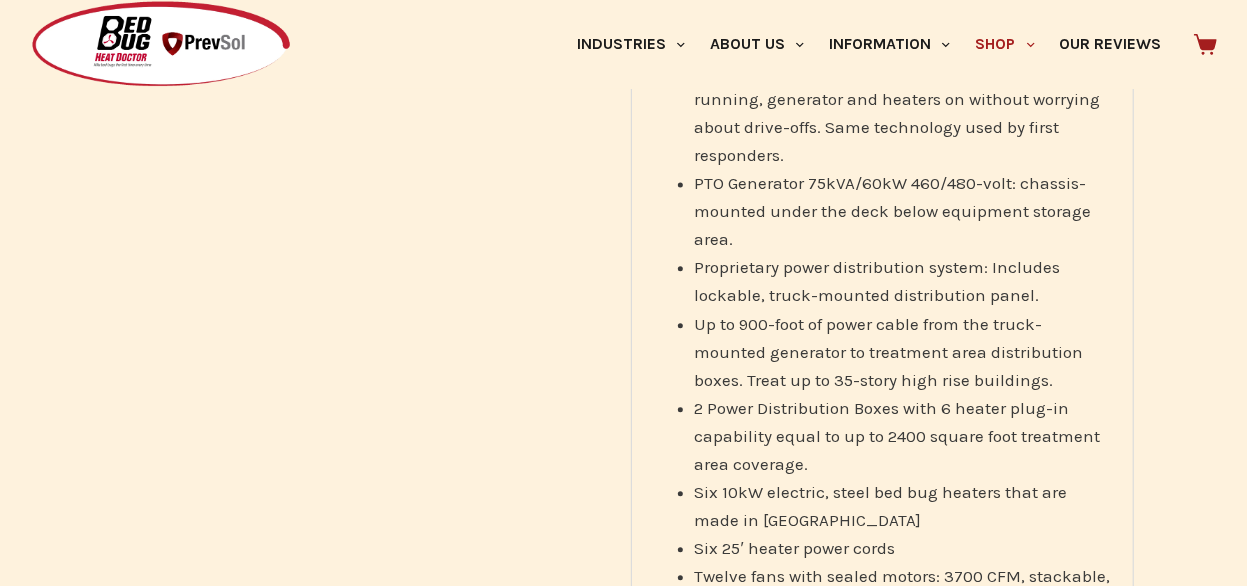 drag, startPoint x: 1260, startPoint y: 297, endPoint x: 1012, endPoint y: 35, distance: 360.7603 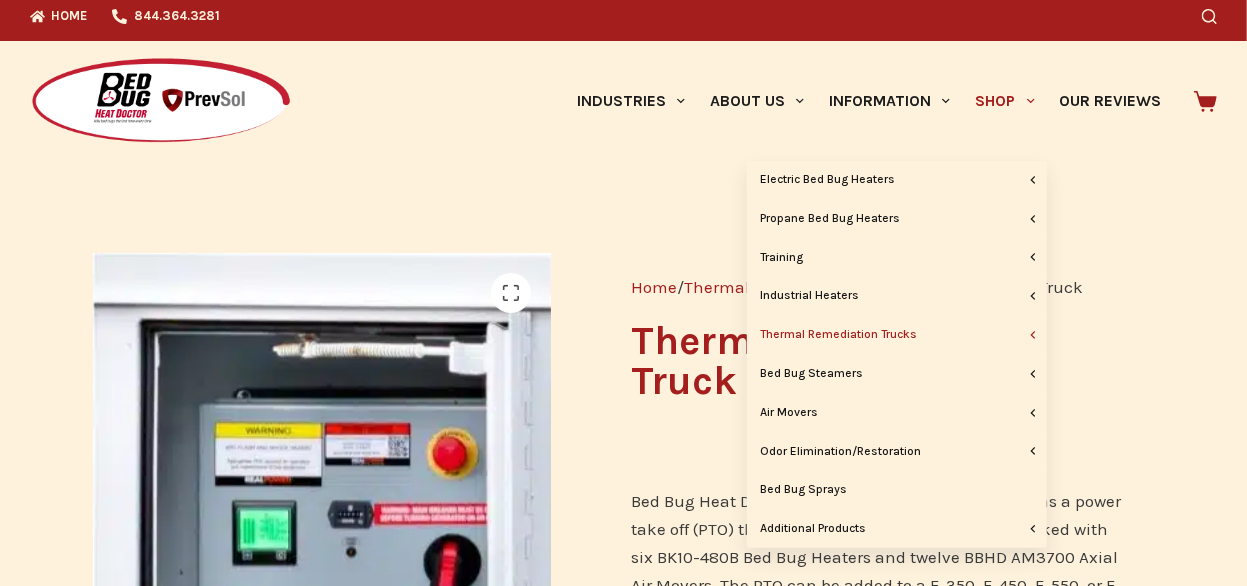 scroll, scrollTop: 0, scrollLeft: 0, axis: both 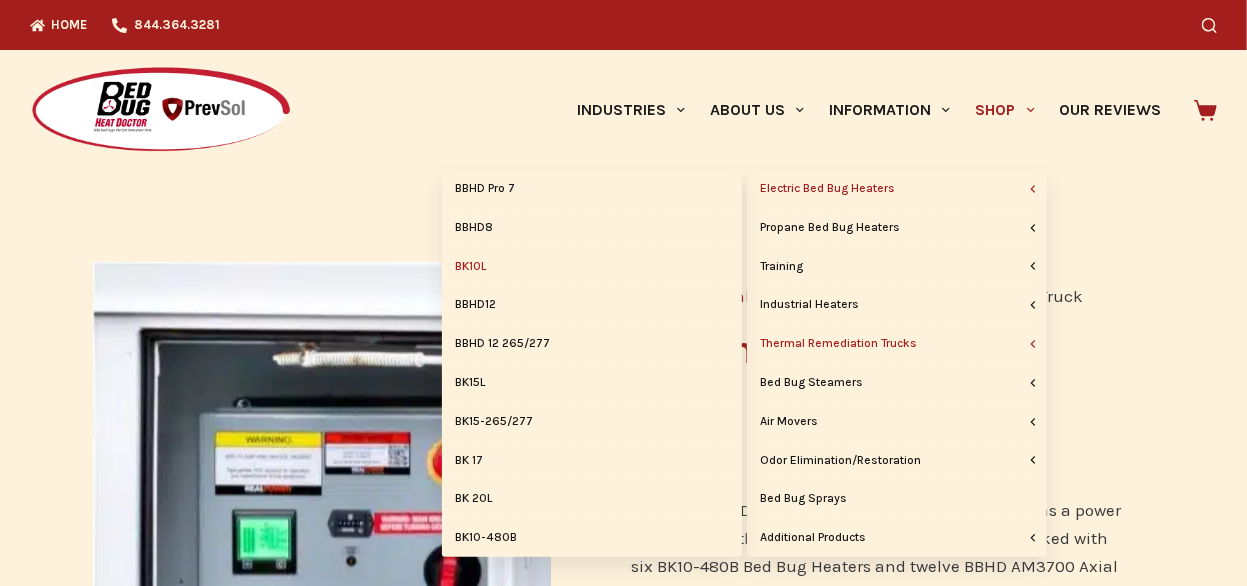click on "BK10L" at bounding box center (592, 267) 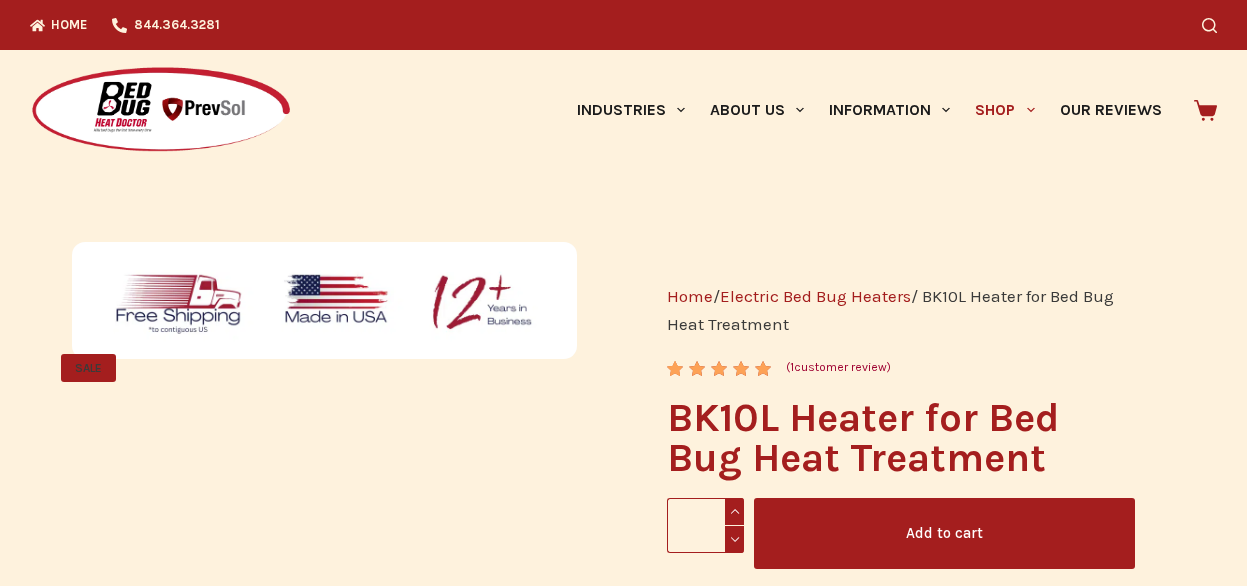scroll, scrollTop: 0, scrollLeft: 0, axis: both 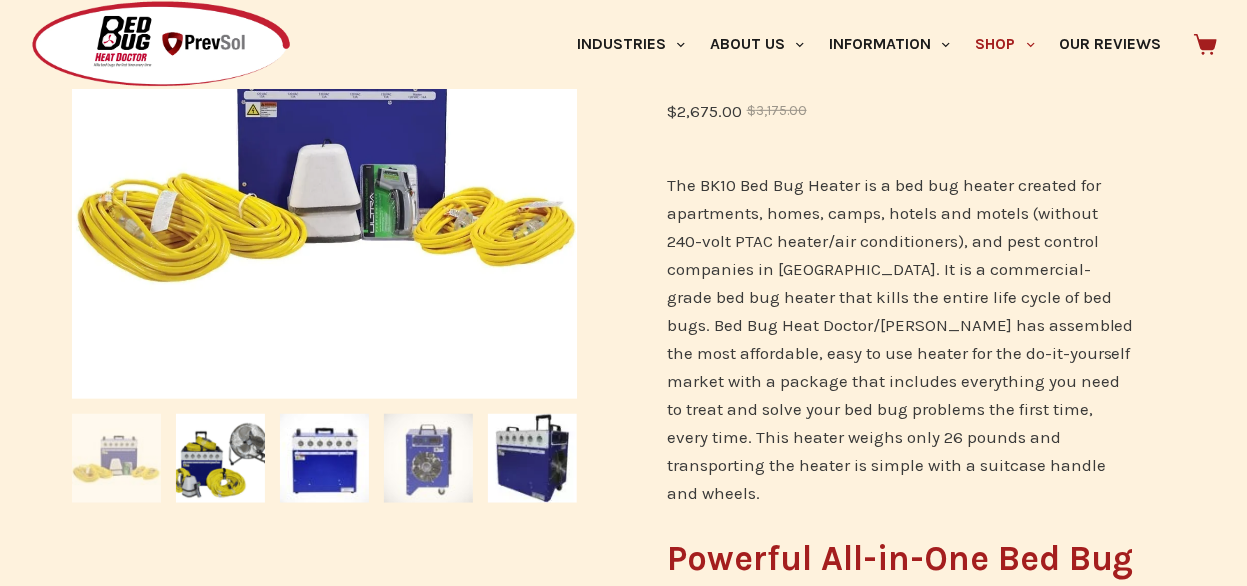 click at bounding box center (428, 458) 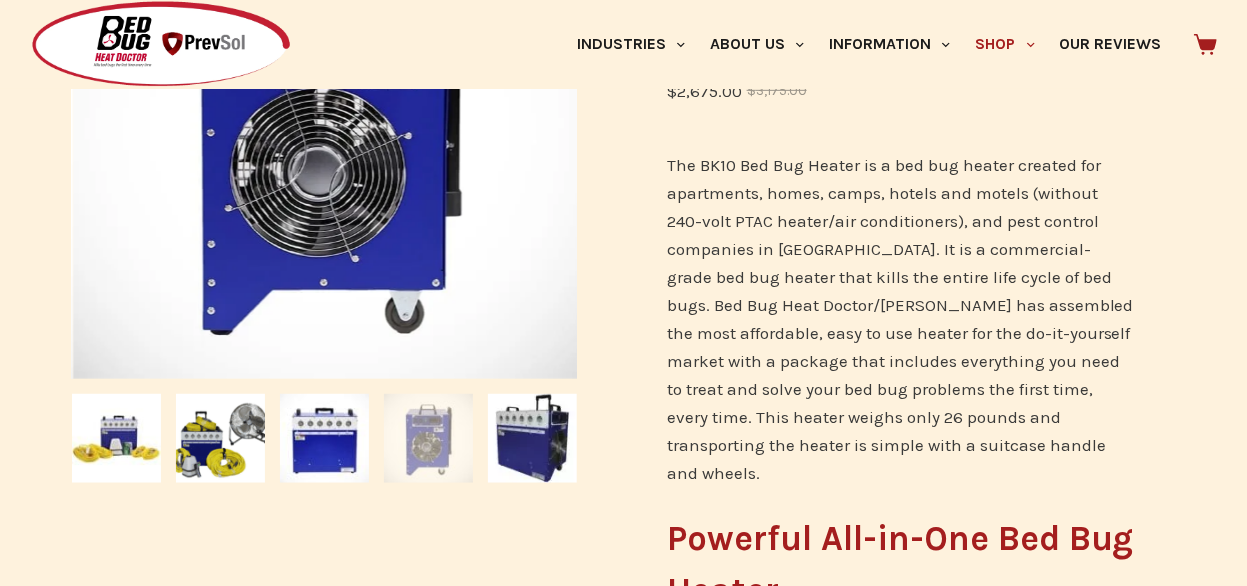 scroll, scrollTop: 544, scrollLeft: 0, axis: vertical 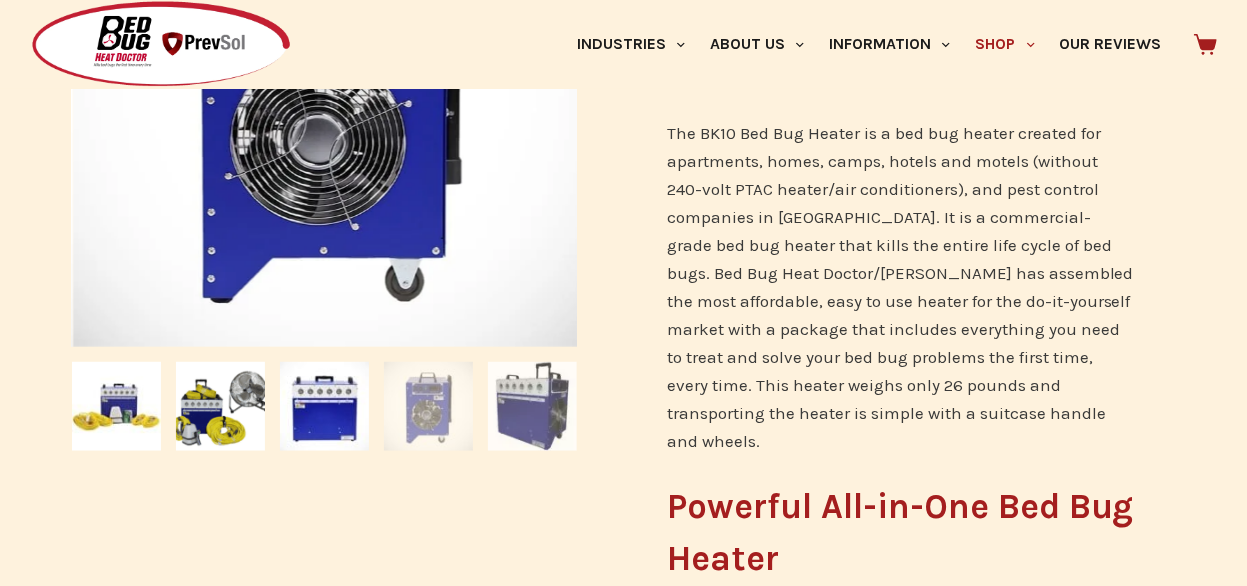 click at bounding box center [532, 406] 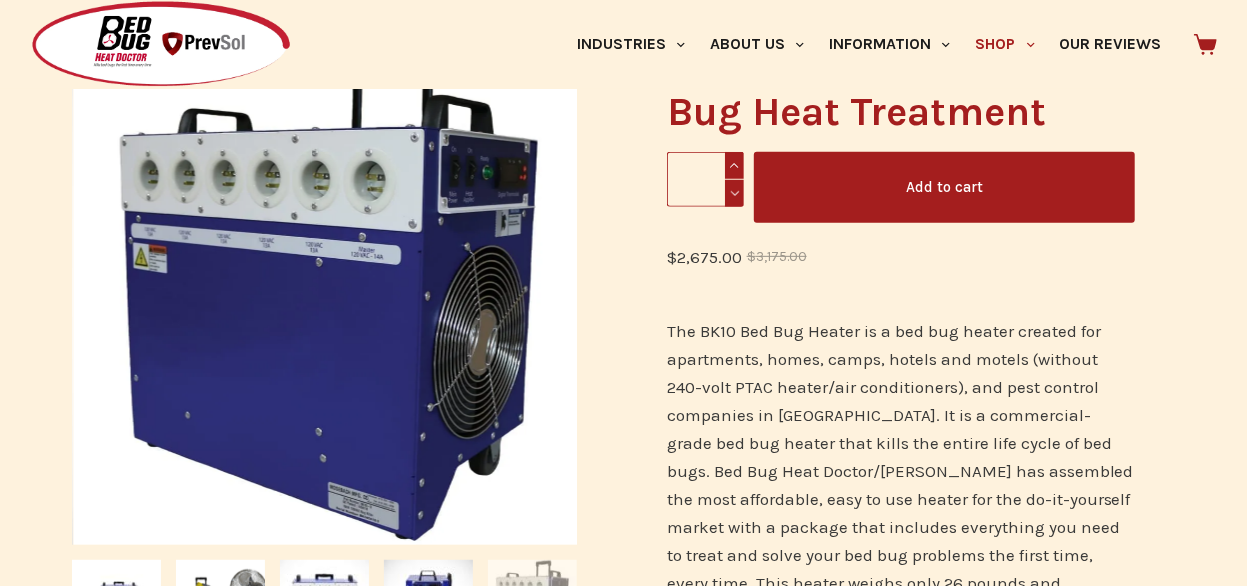 scroll, scrollTop: 340, scrollLeft: 0, axis: vertical 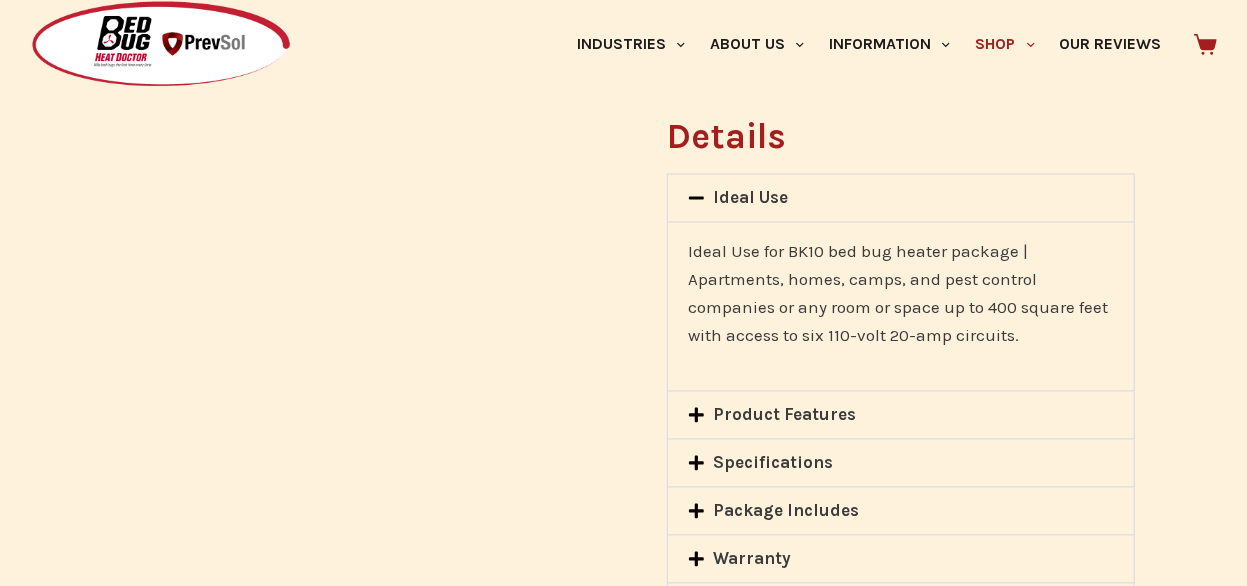click on "Product Features" at bounding box center [901, 415] 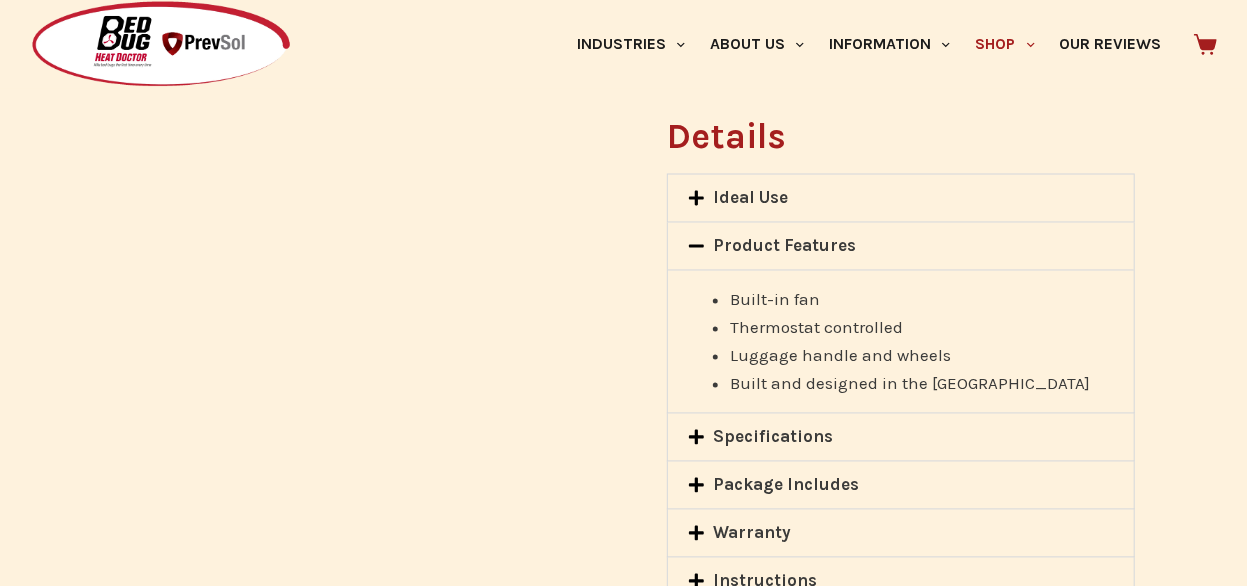 click on "Specifications" at bounding box center [773, 437] 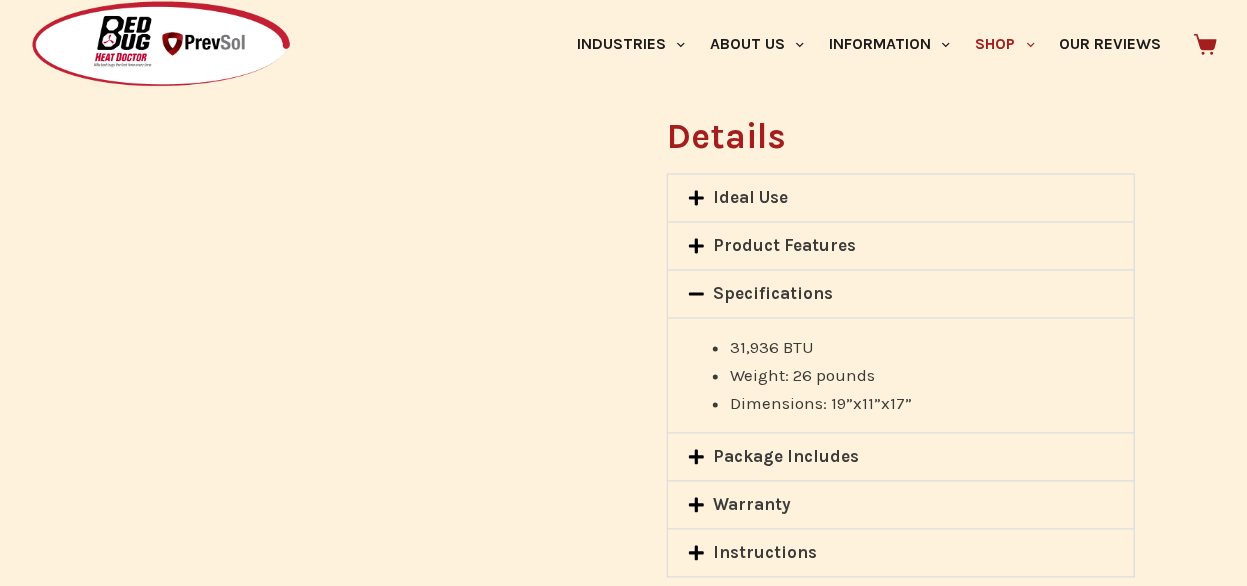 click on "Package Includes" at bounding box center (786, 457) 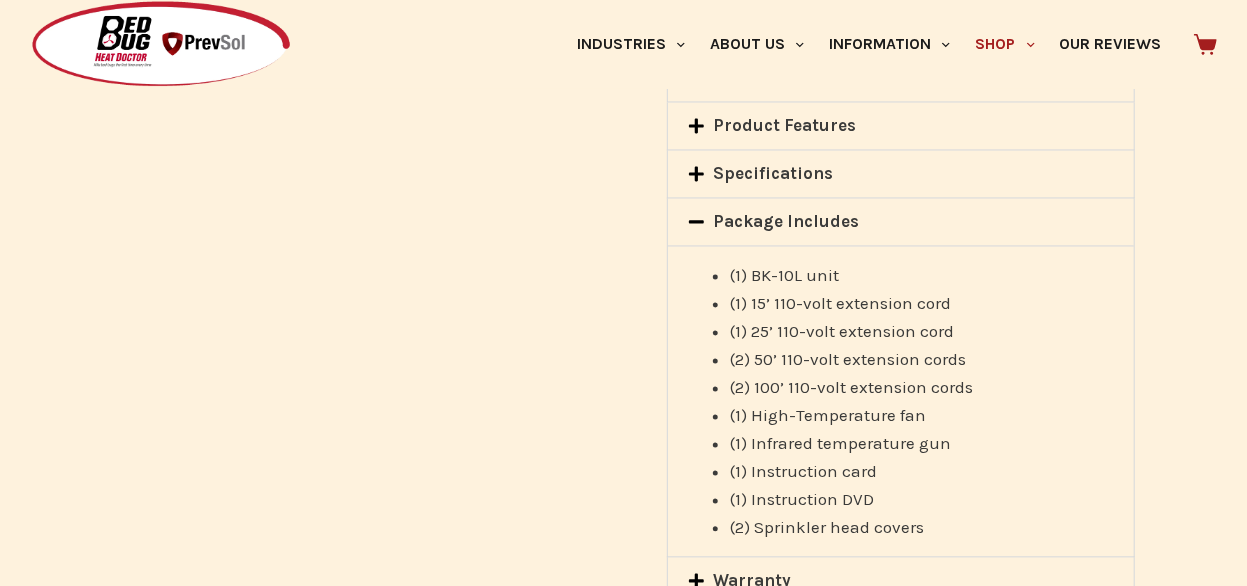 scroll, scrollTop: 1842, scrollLeft: 0, axis: vertical 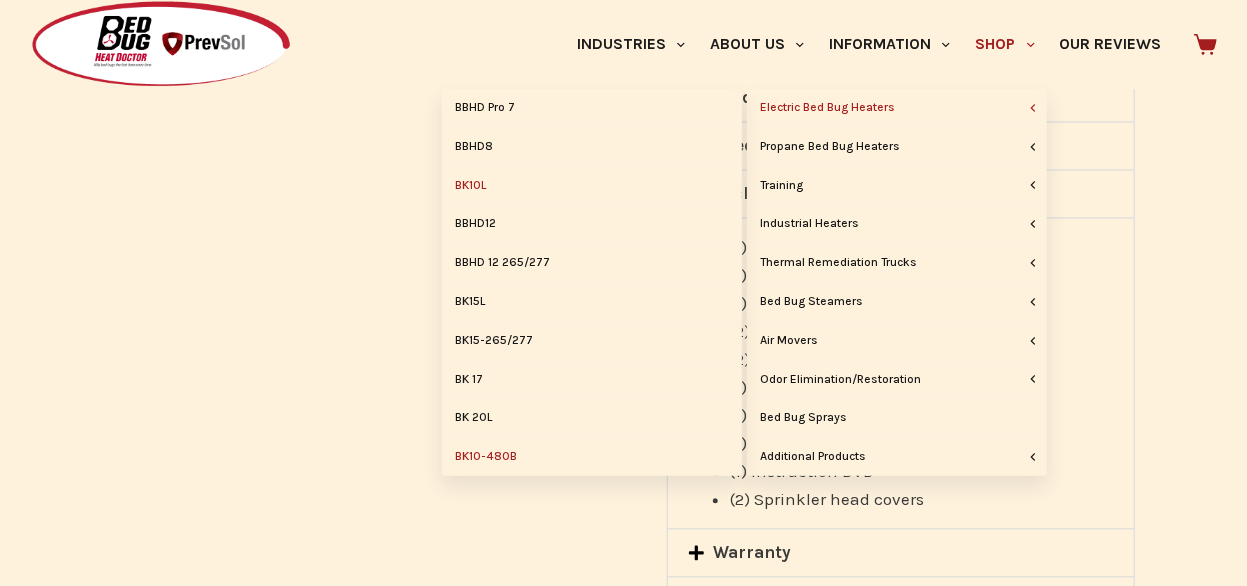 click on "BK10-480B" at bounding box center [592, 457] 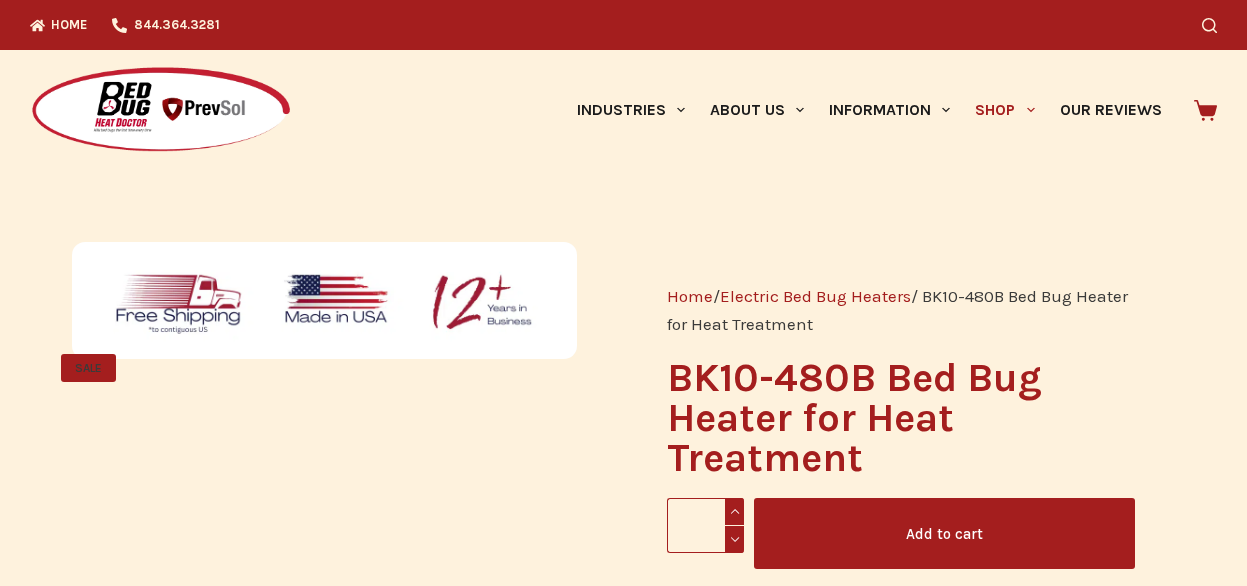 scroll, scrollTop: 0, scrollLeft: 0, axis: both 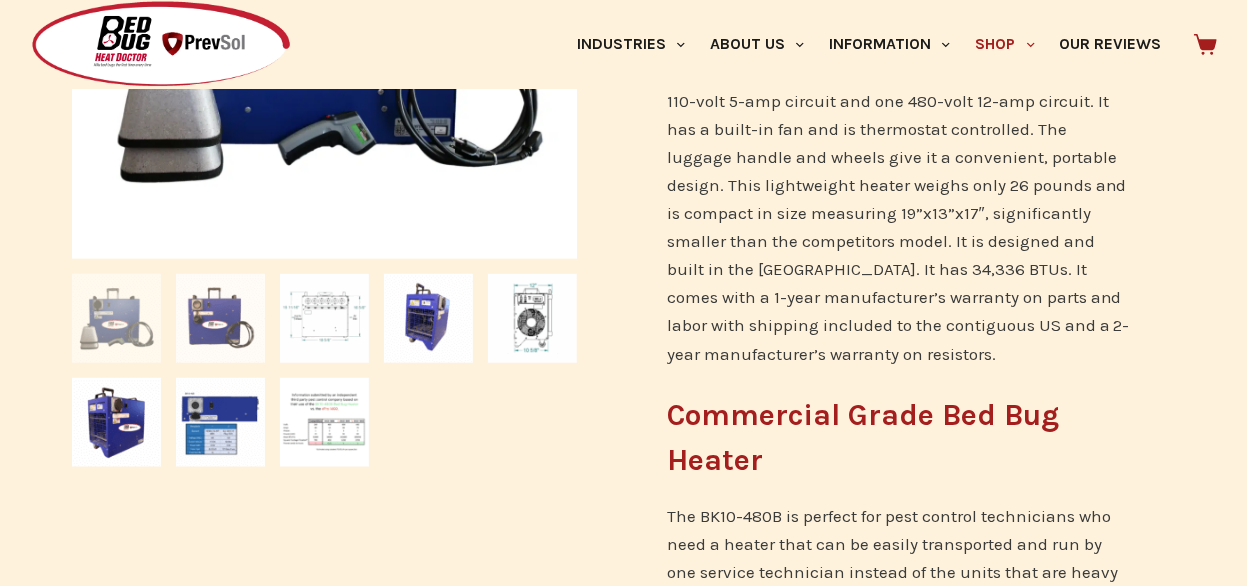 click at bounding box center (220, 318) 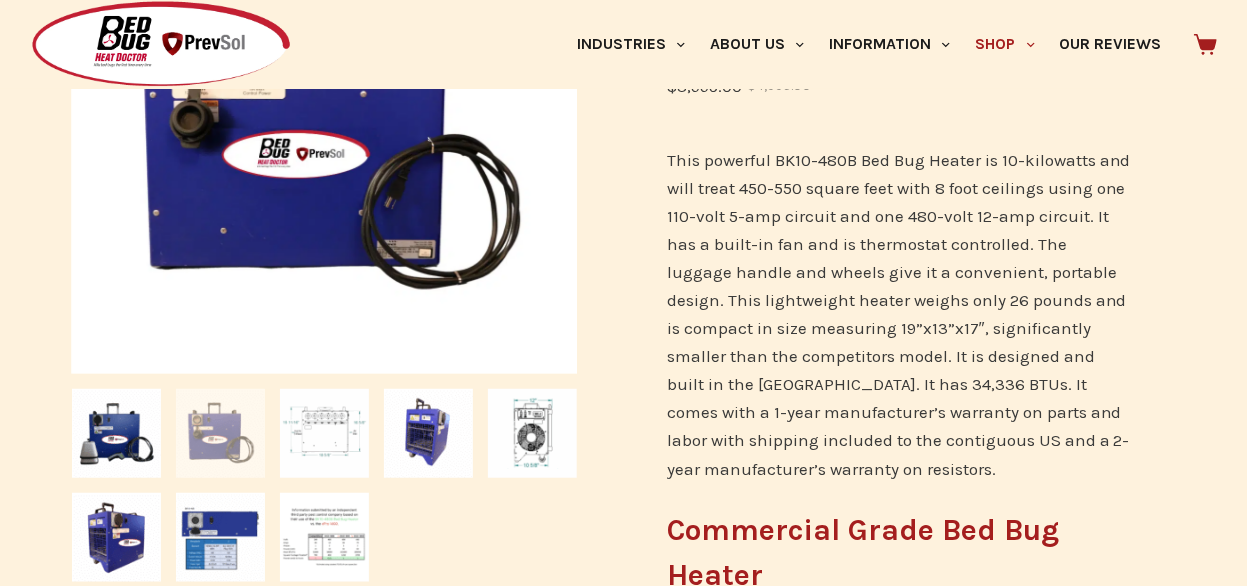 scroll, scrollTop: 512, scrollLeft: 0, axis: vertical 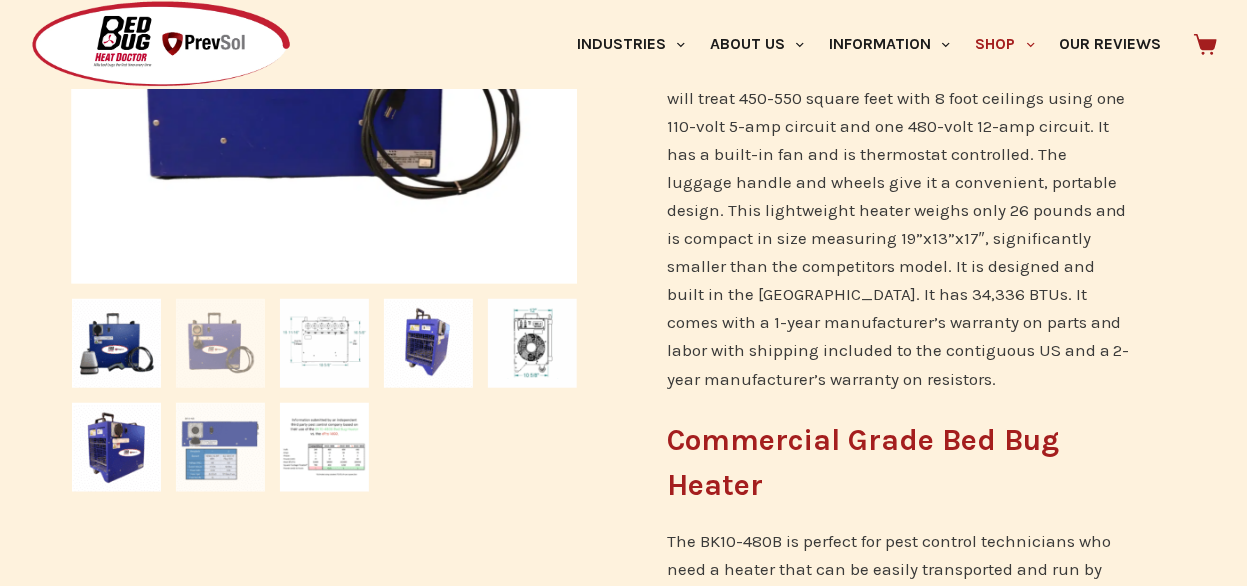 click at bounding box center (220, 447) 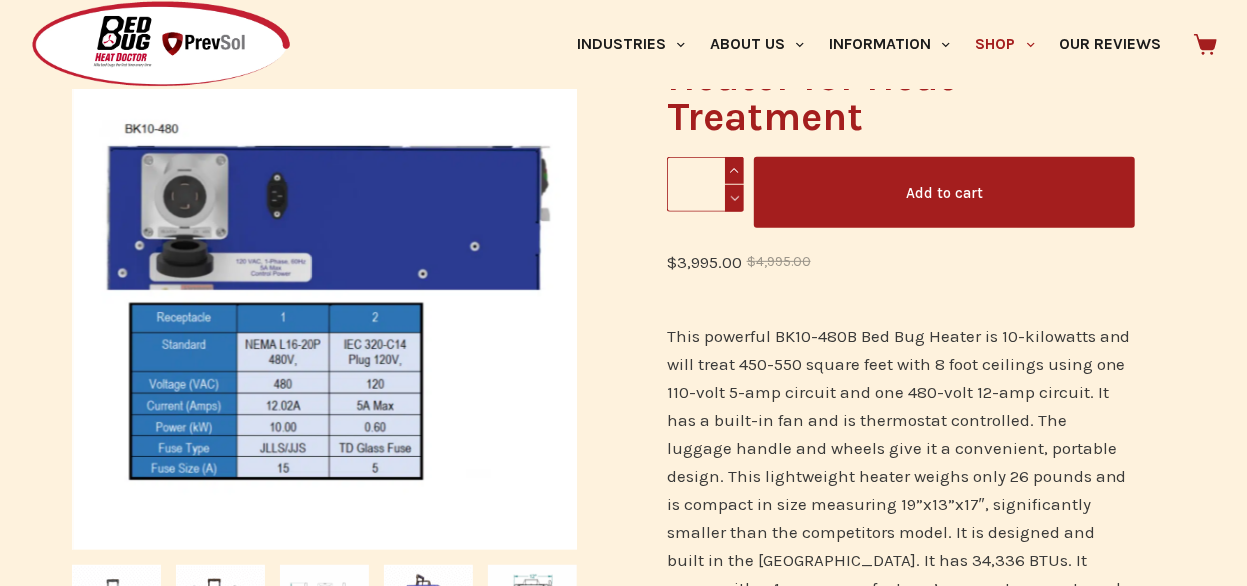scroll, scrollTop: 327, scrollLeft: 0, axis: vertical 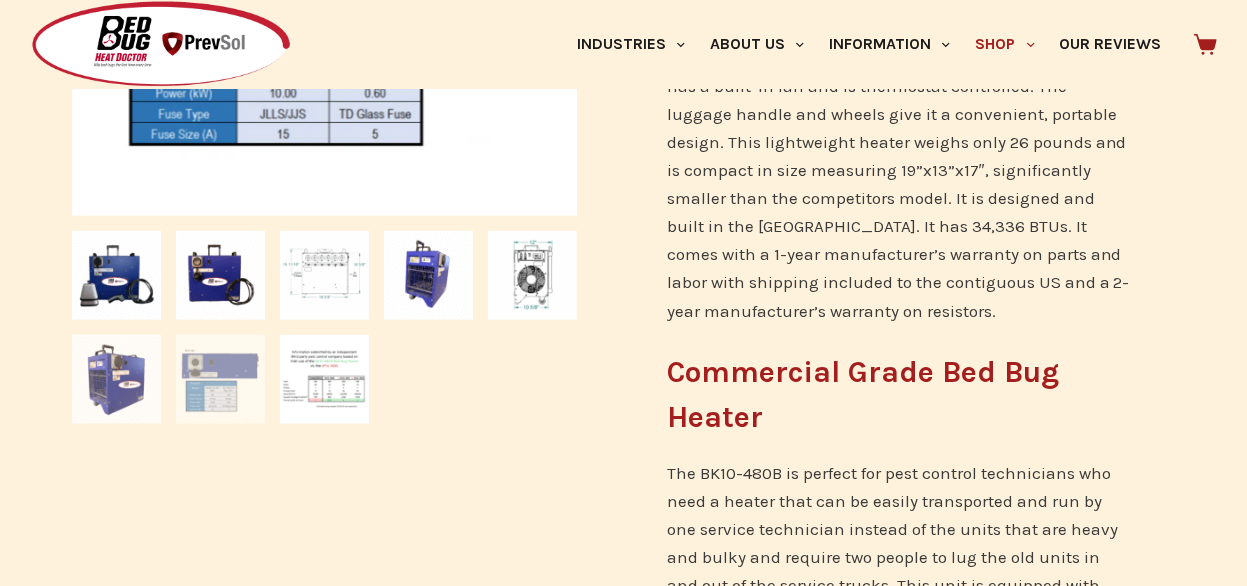 click at bounding box center [116, 379] 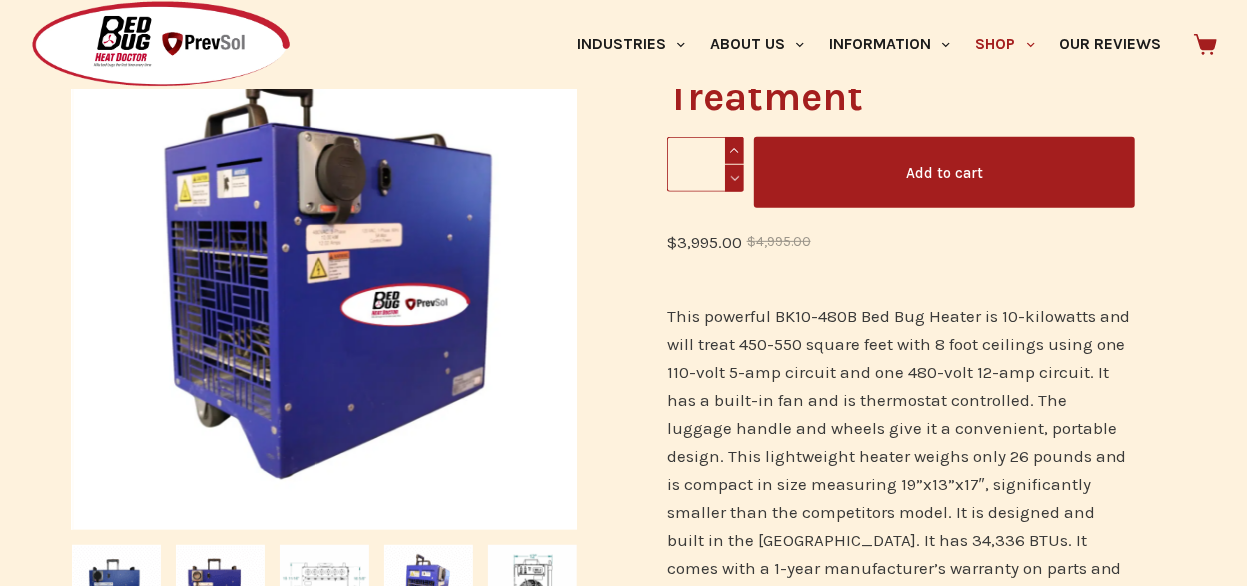 scroll, scrollTop: 366, scrollLeft: 0, axis: vertical 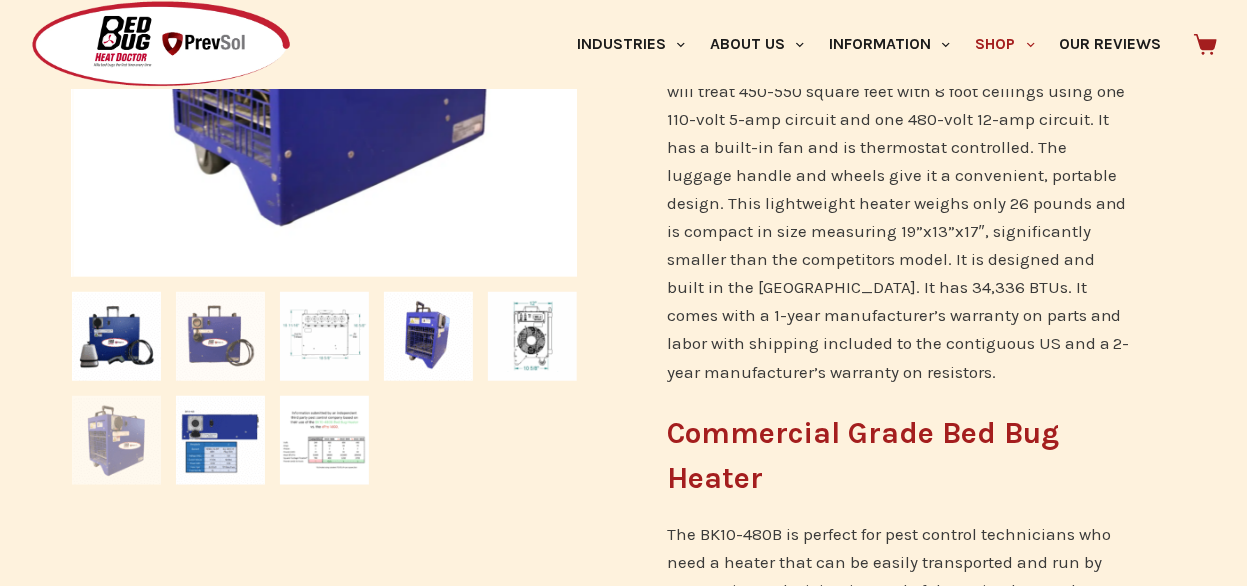 click at bounding box center [220, 336] 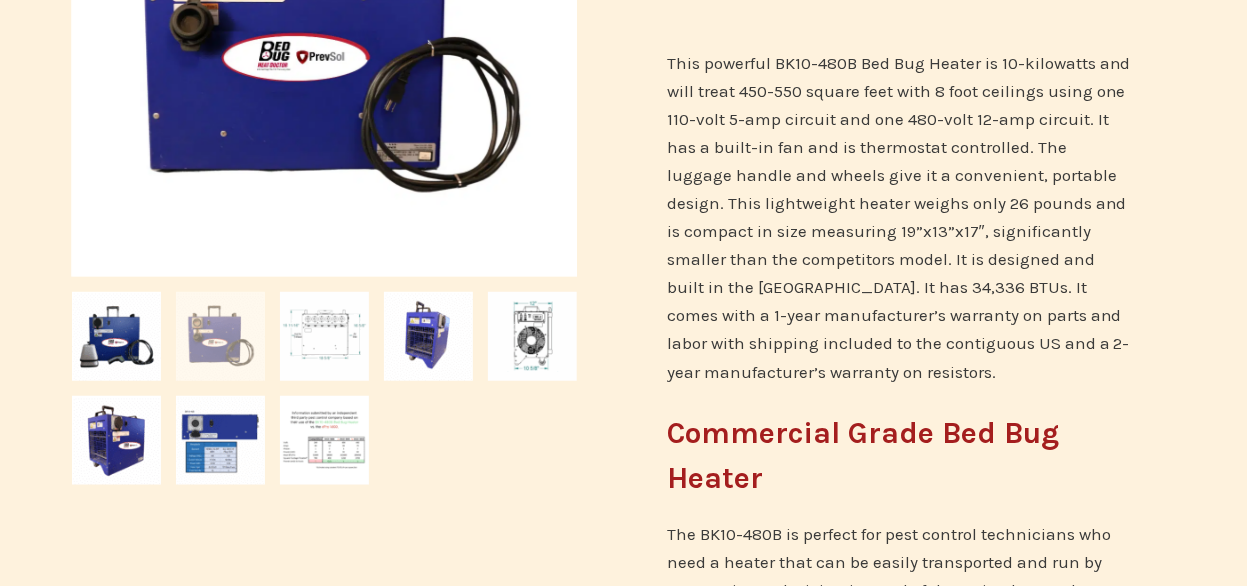 scroll, scrollTop: 102, scrollLeft: 0, axis: vertical 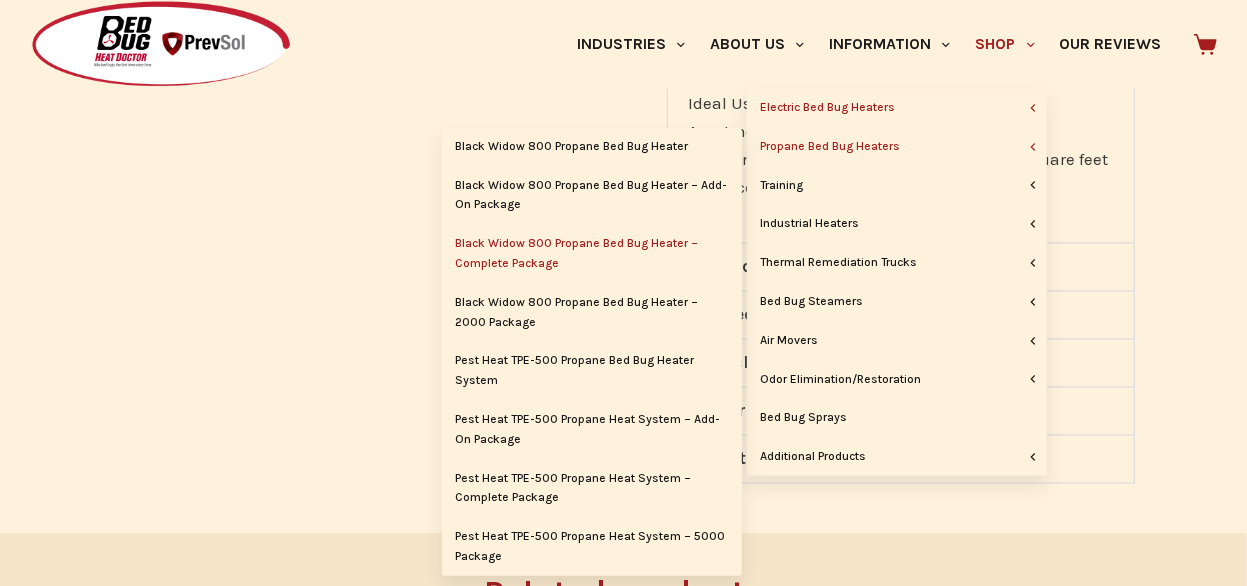 click on "Black Widow 800 Propane Bed Bug Heater – Complete Package" at bounding box center [592, 254] 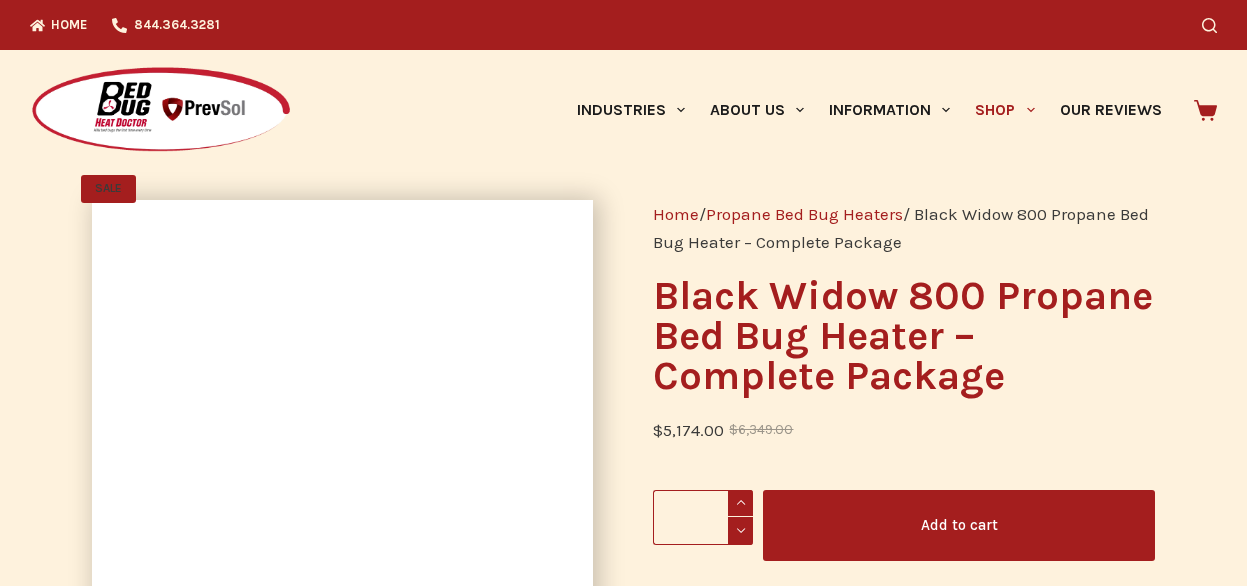 scroll, scrollTop: 0, scrollLeft: 0, axis: both 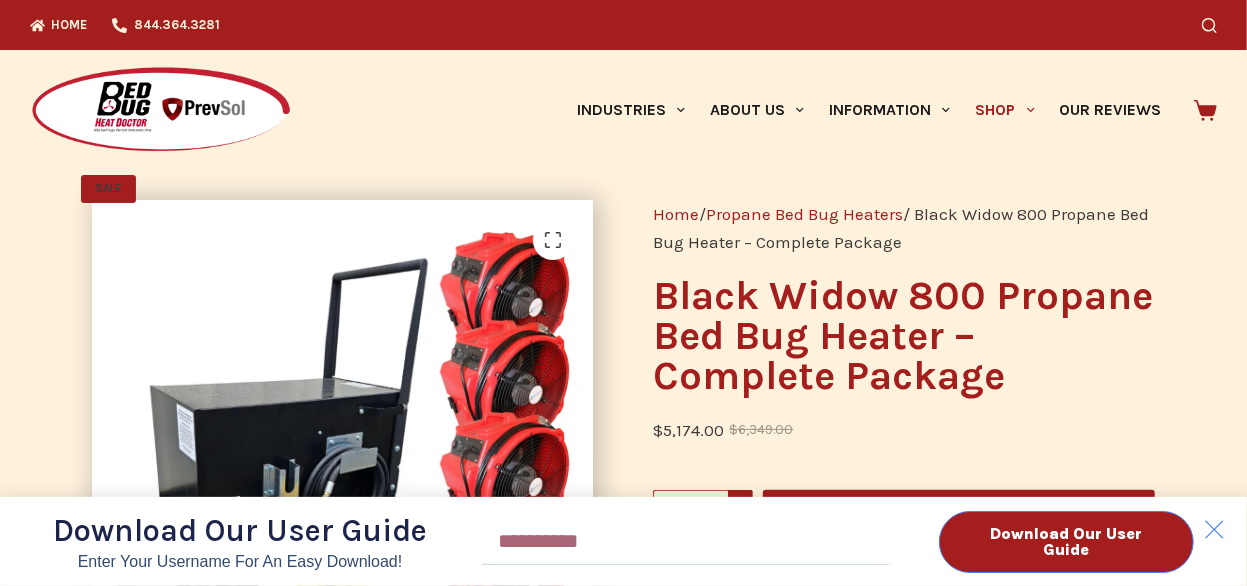 drag, startPoint x: 1012, startPoint y: 113, endPoint x: 1022, endPoint y: 110, distance: 10.440307 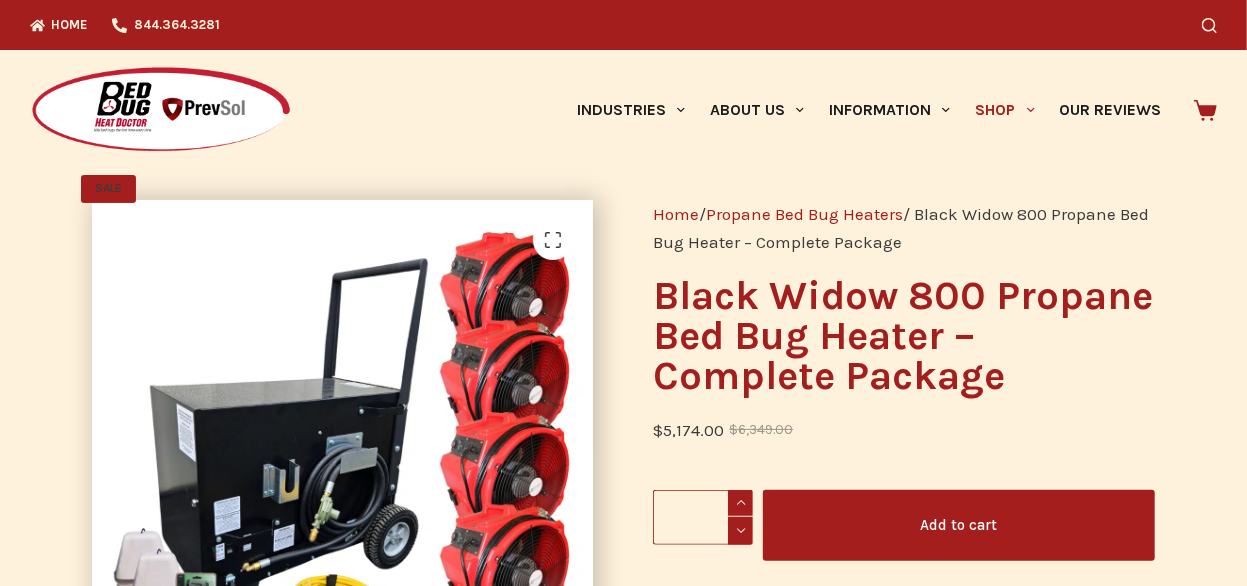 click on "Download Our  User Guide
Enter Your Username for an Easy Download!
Email
Download Our User Guide" at bounding box center (623, 293) 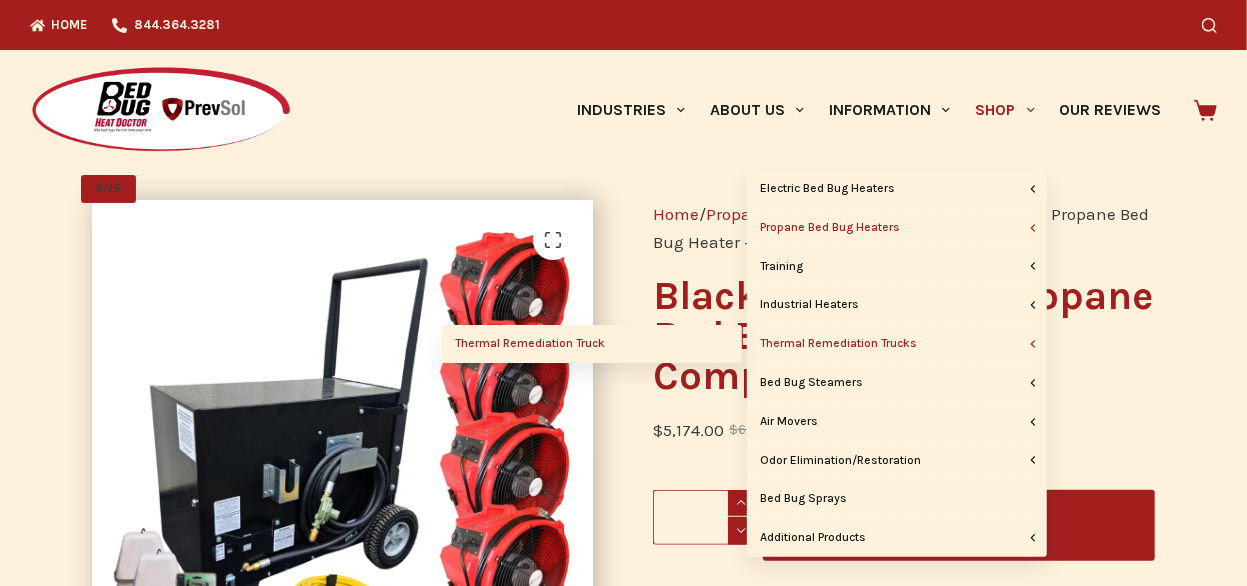 click on "Thermal Remediation Truck" at bounding box center [592, 344] 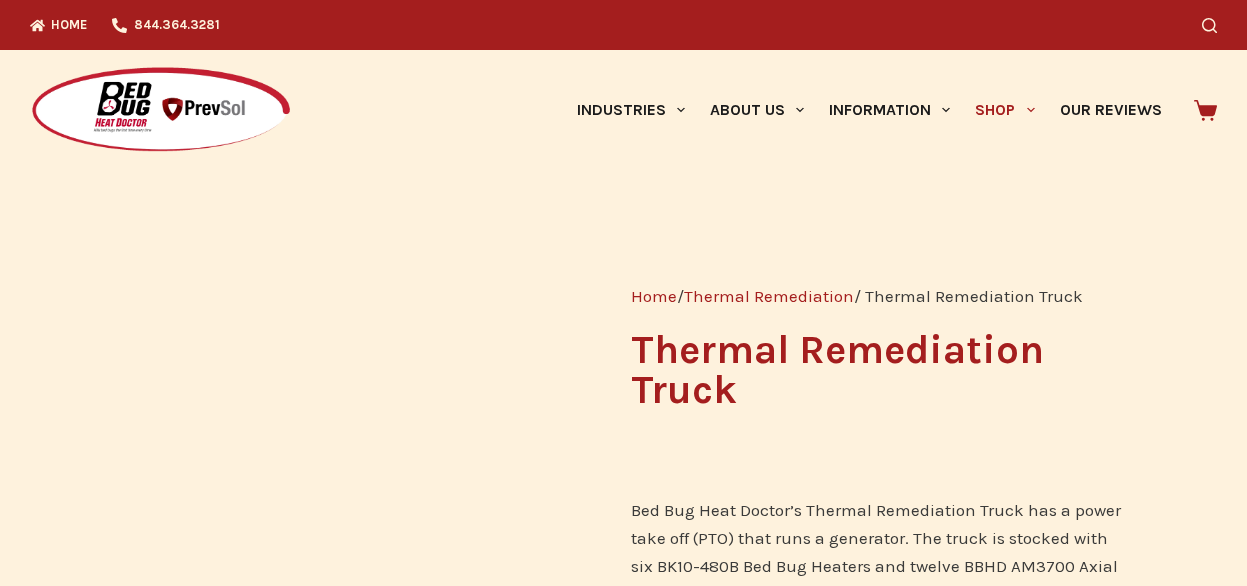 scroll, scrollTop: 0, scrollLeft: 0, axis: both 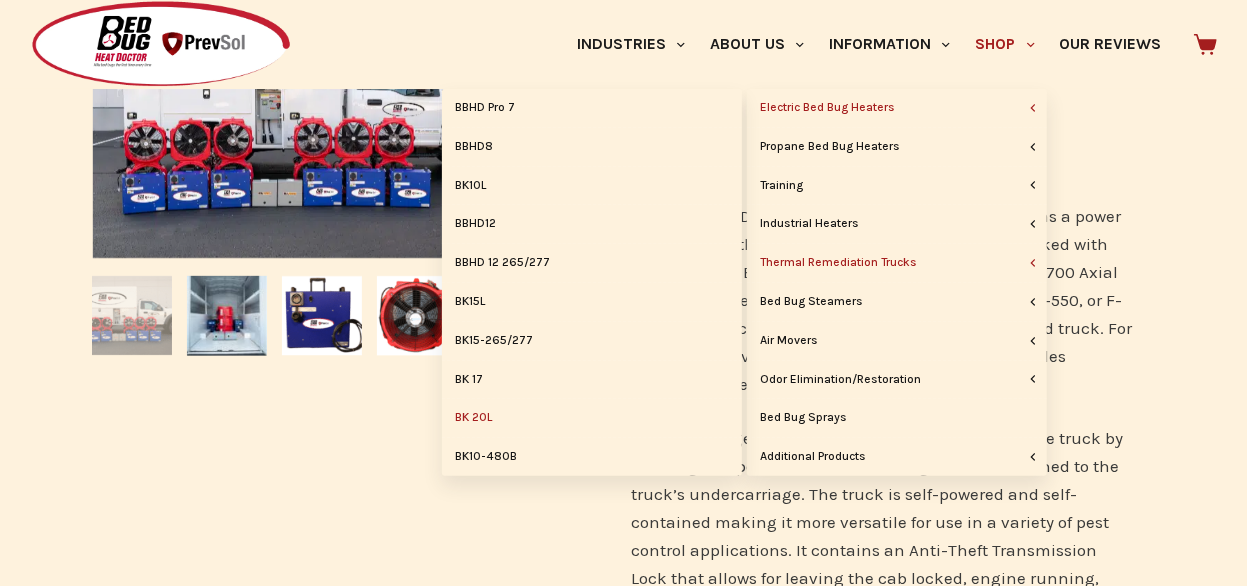 click on "BK 20L" at bounding box center [592, 418] 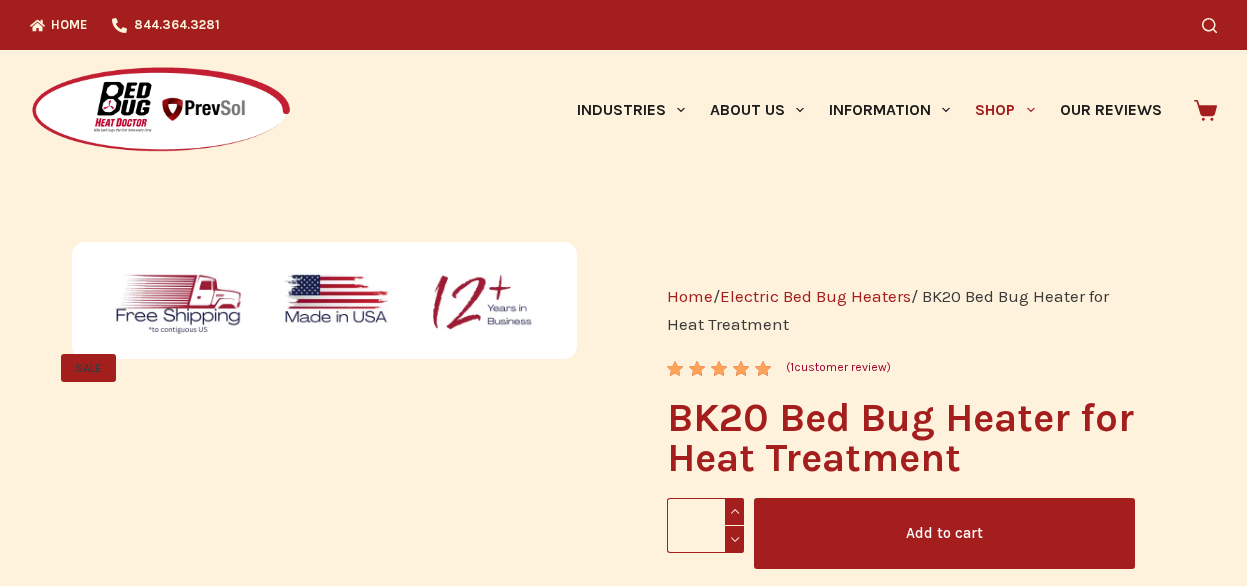 scroll, scrollTop: 0, scrollLeft: 0, axis: both 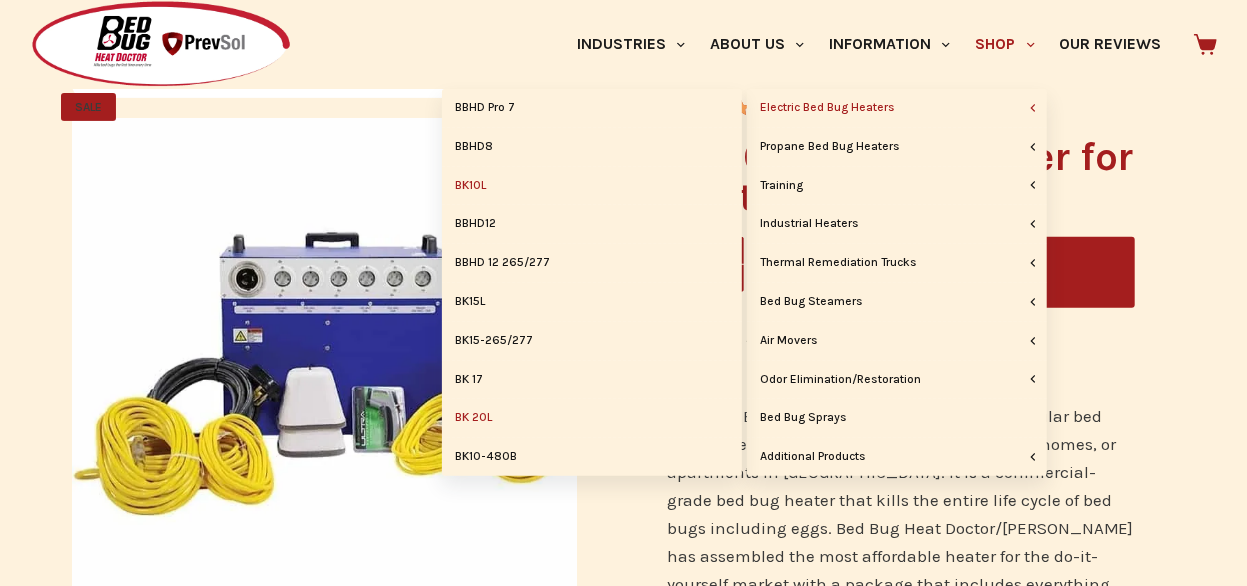 click on "BK10L" at bounding box center (592, 186) 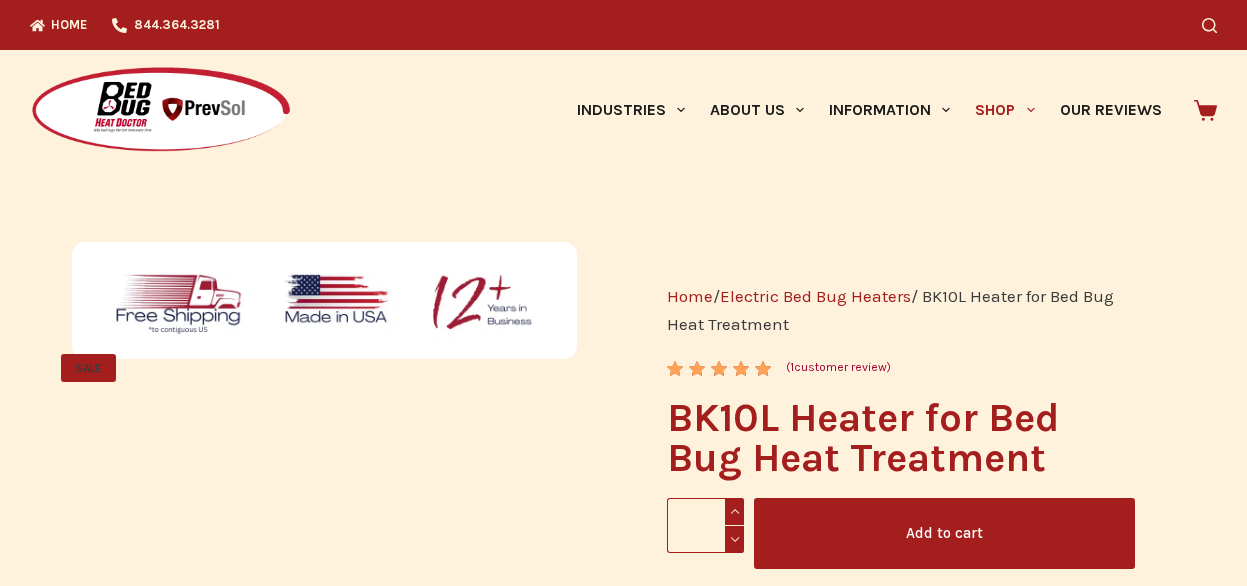 scroll, scrollTop: 0, scrollLeft: 0, axis: both 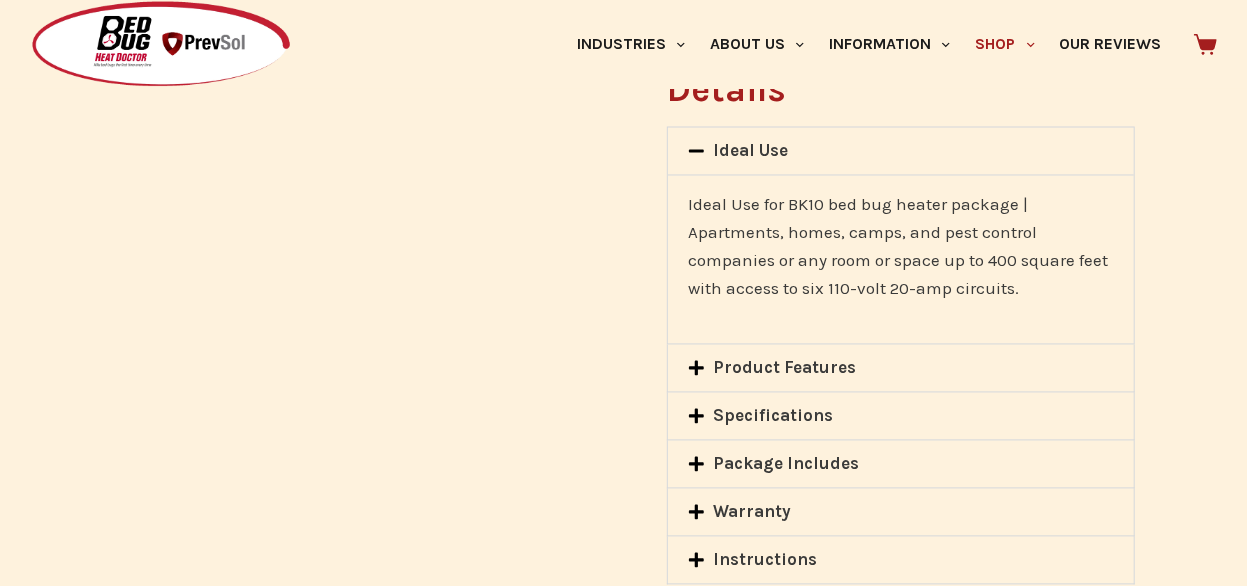 click on "Specifications" at bounding box center (773, 416) 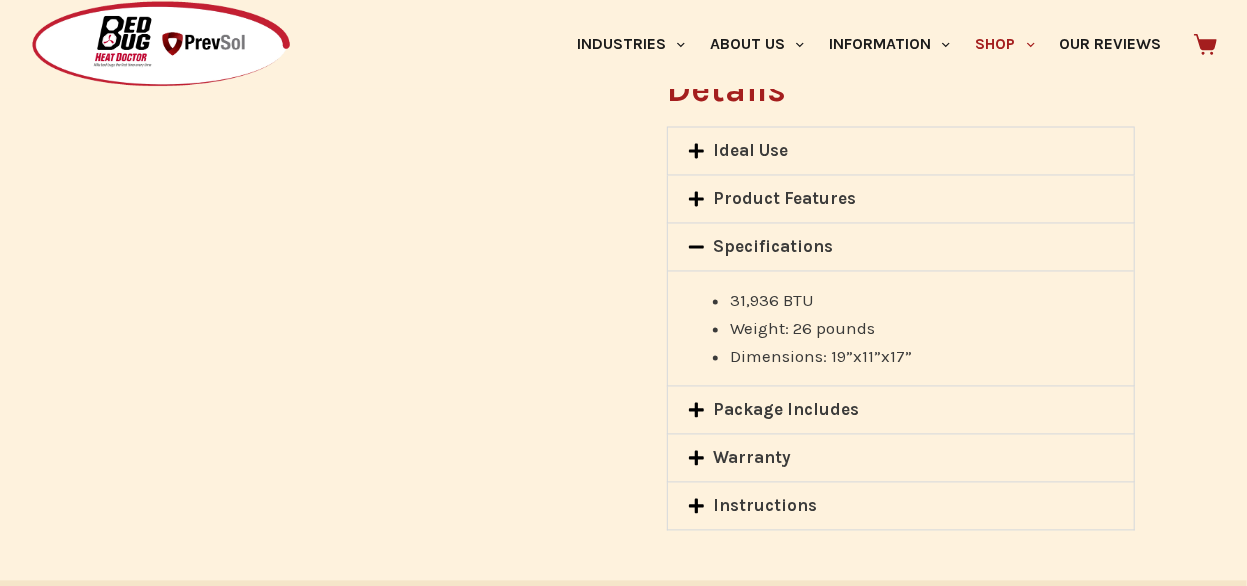 click on "Product Features" at bounding box center [901, 199] 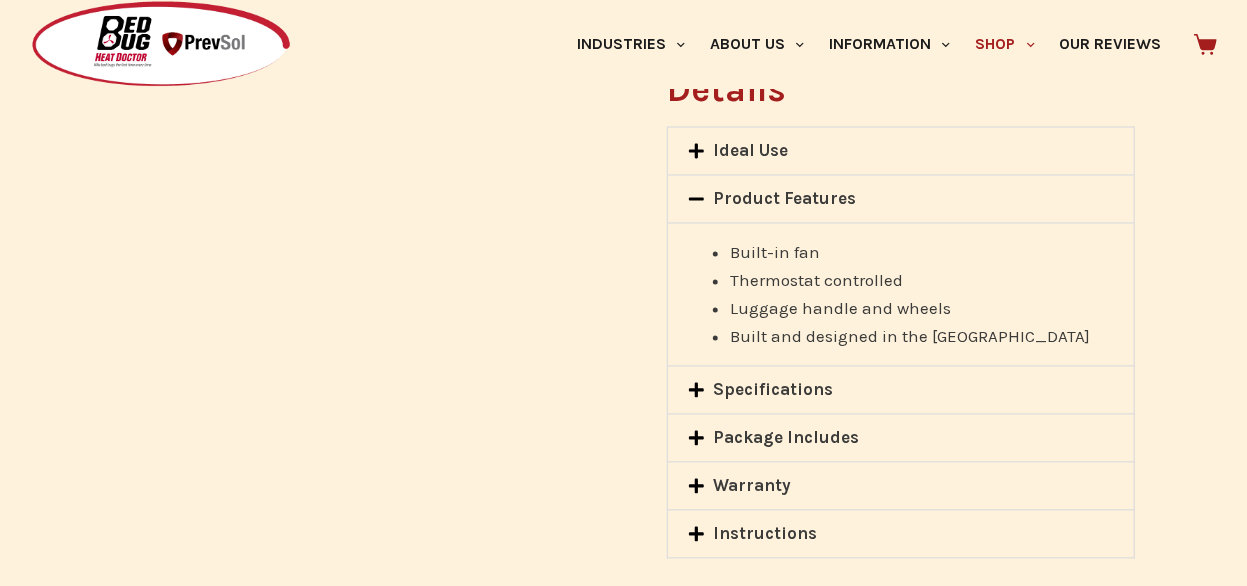click on "Ideal Use" at bounding box center [750, 151] 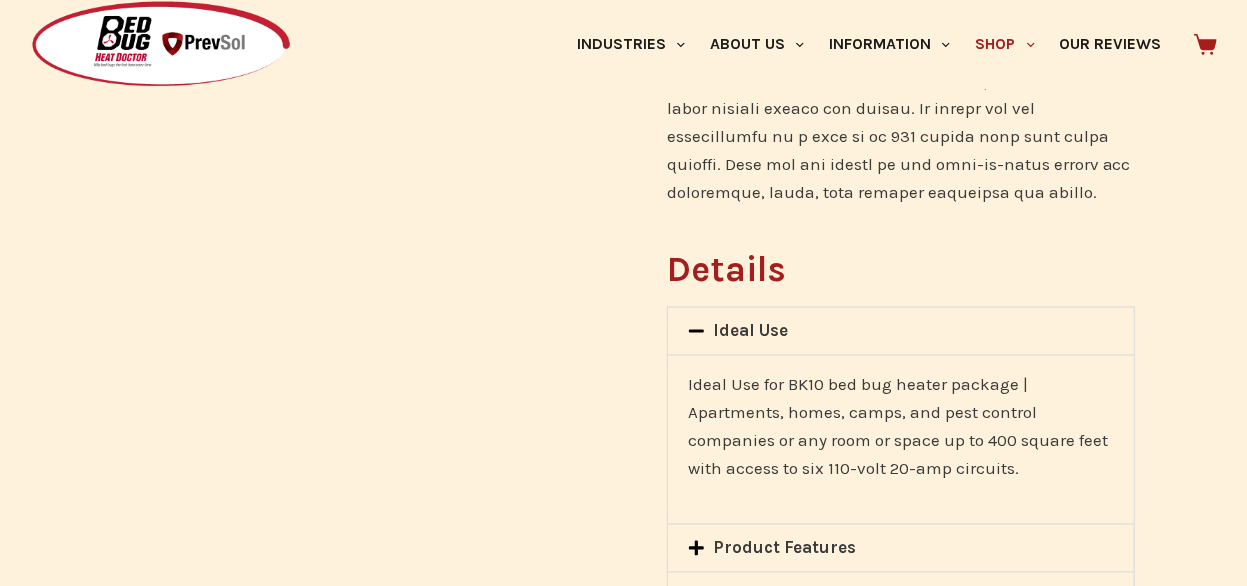 click on "Home  /  Electric Bed Bug Heaters  / BK10L Heater for Bed Bug Heat Treatment
Rated  5.00  out of 5 based on  1  customer rating 								 ( 1  customer review)
BK10L Heater for Bed Bug Heat Treatment
BK10L Heater for Bed Bug Heat Treatment quantity
*
Add to cart
$ 3,175.00   Original price was: $3,175.00. $ 2,675.00 Current price is: $2,675.00.
Powerful All-in-One Bed Bug Heater
Details
Ideal Use
Ideal Use for BK10 bed bug heater package | Apartments, homes, camps, and pest control companies or any room or space up to 400 square feet with access to six 110-volt 20-amp circuits." at bounding box center (901, -258) 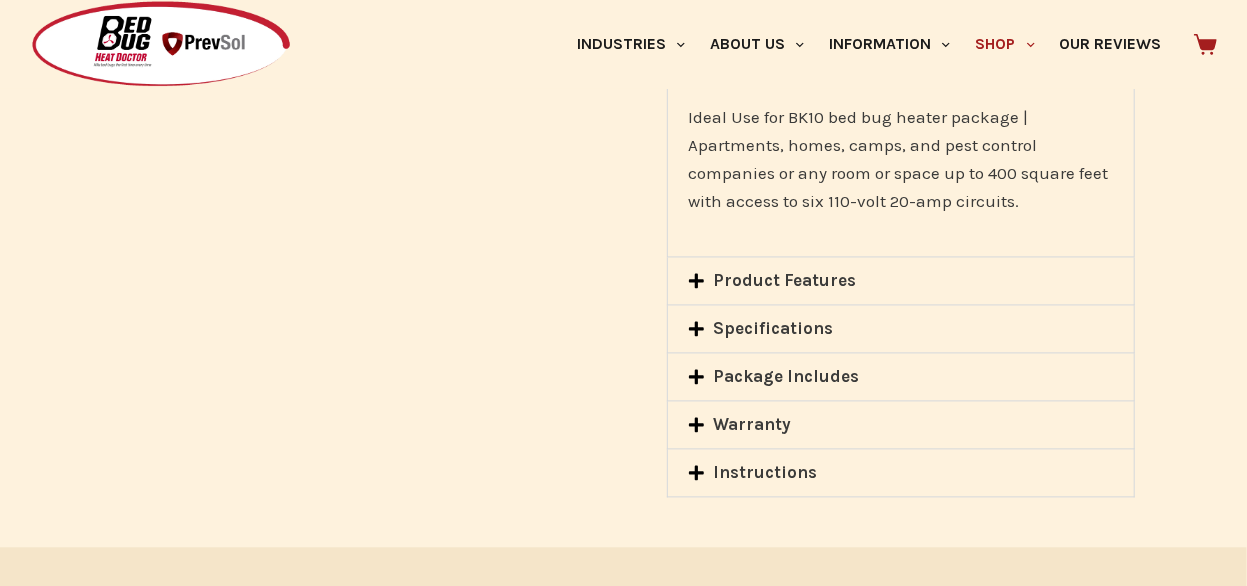 scroll, scrollTop: 1824, scrollLeft: 0, axis: vertical 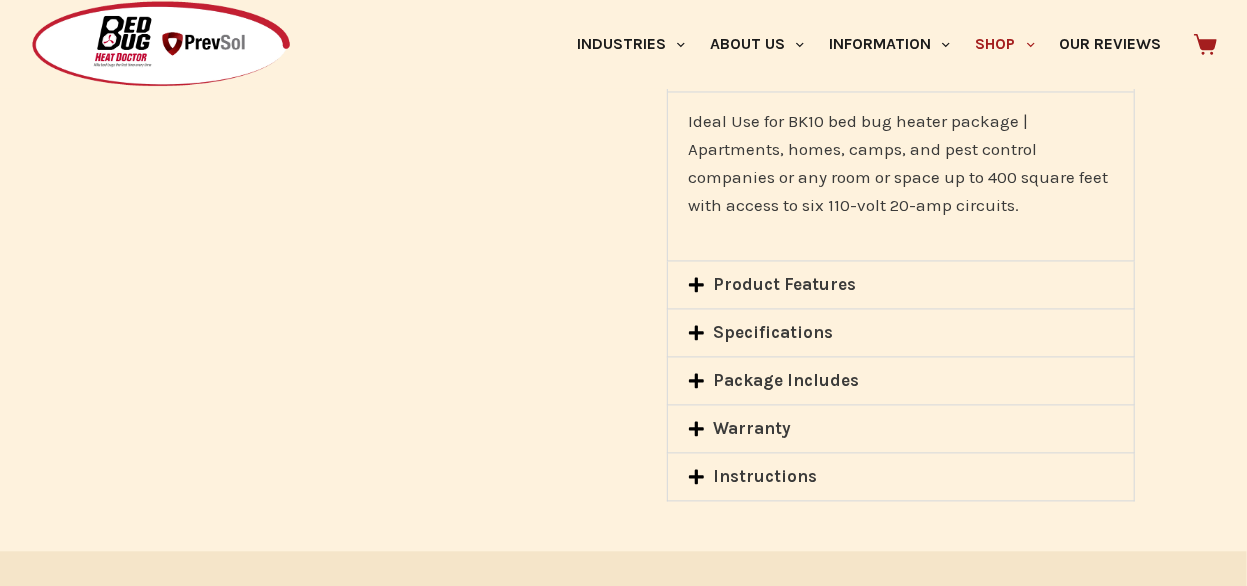 click on "Package Includes" at bounding box center [901, 381] 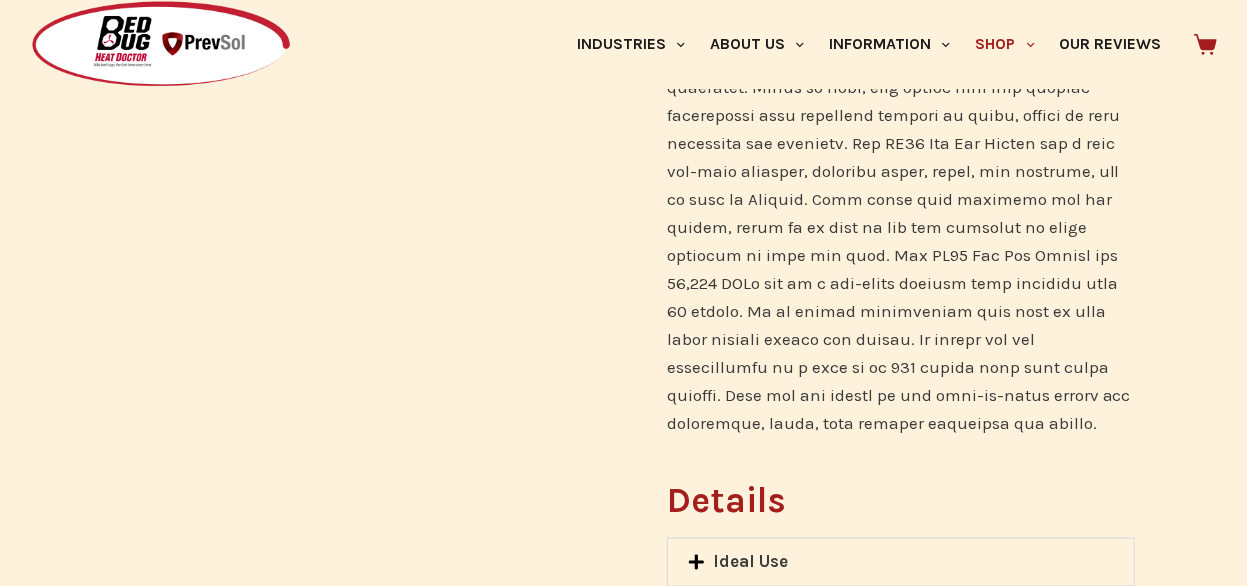 scroll, scrollTop: 1296, scrollLeft: 0, axis: vertical 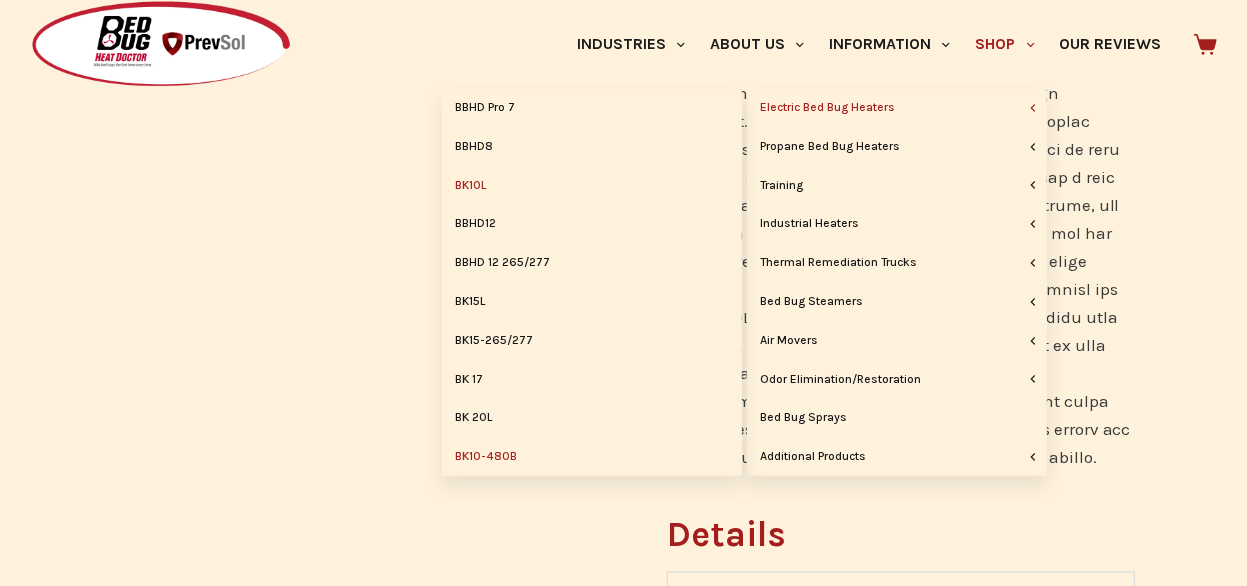 click on "BK10-480B" at bounding box center (592, 457) 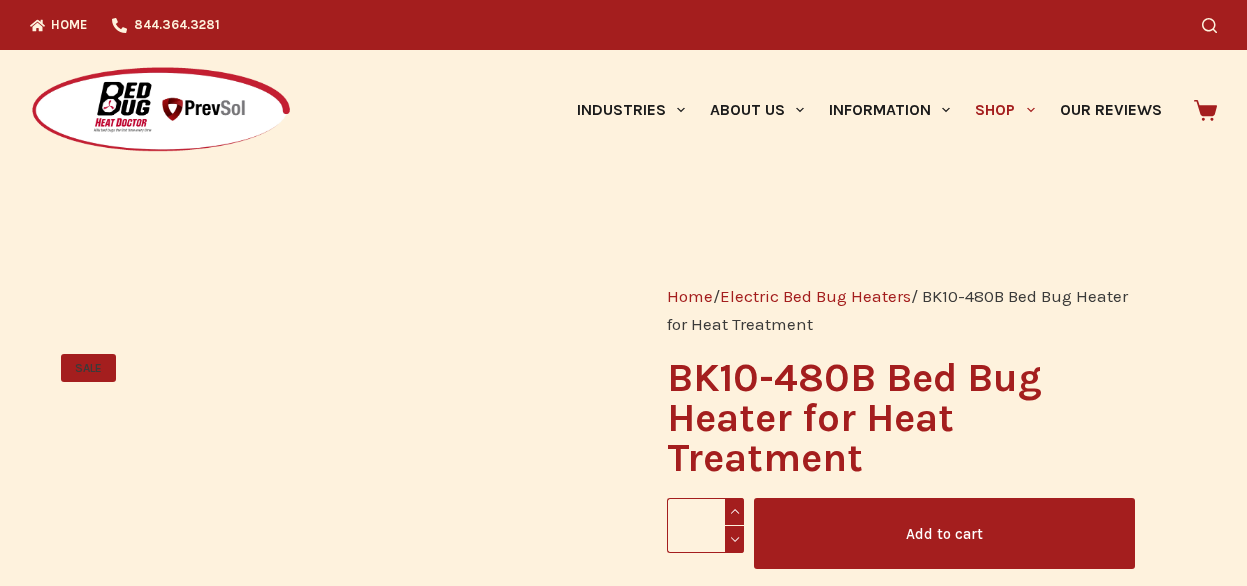 scroll, scrollTop: 0, scrollLeft: 0, axis: both 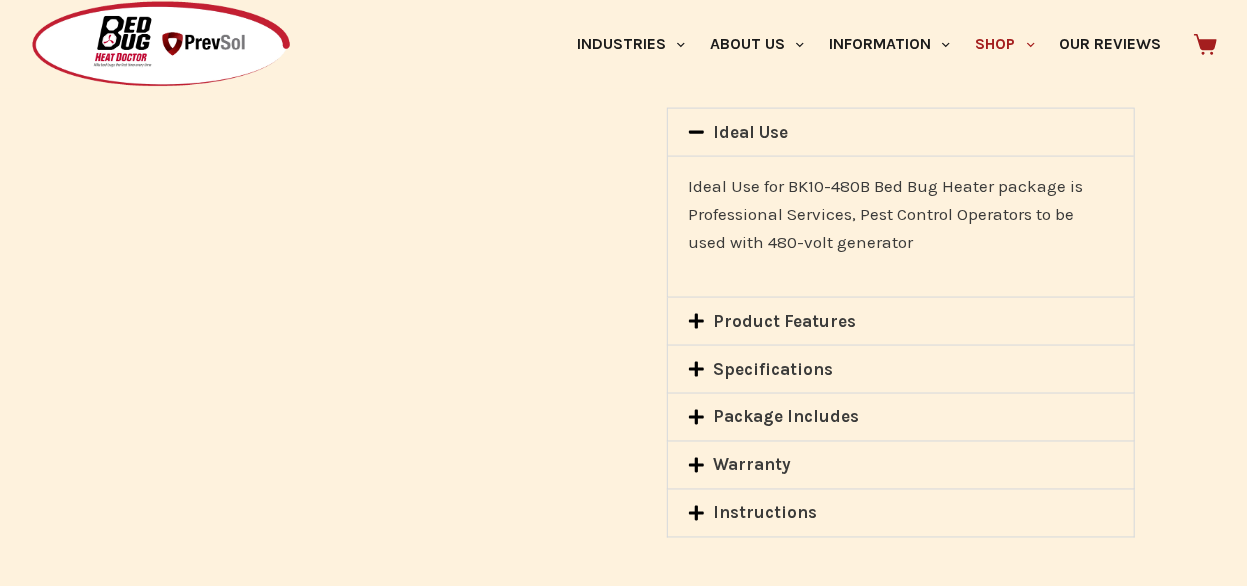 click on "Package Includes" at bounding box center [786, 417] 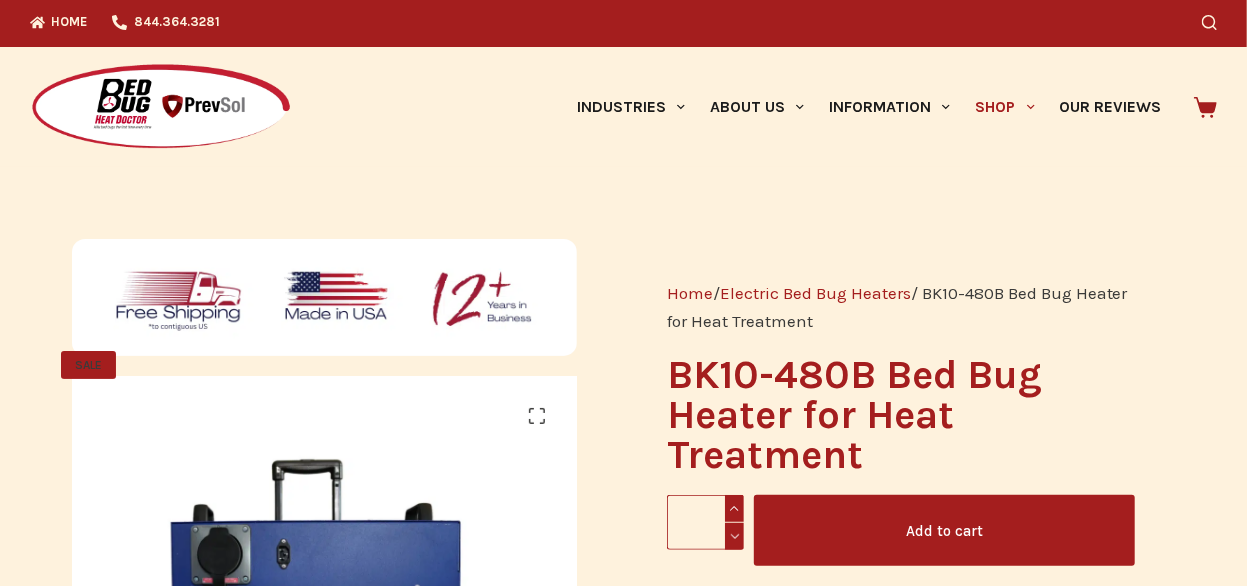 scroll, scrollTop: 0, scrollLeft: 0, axis: both 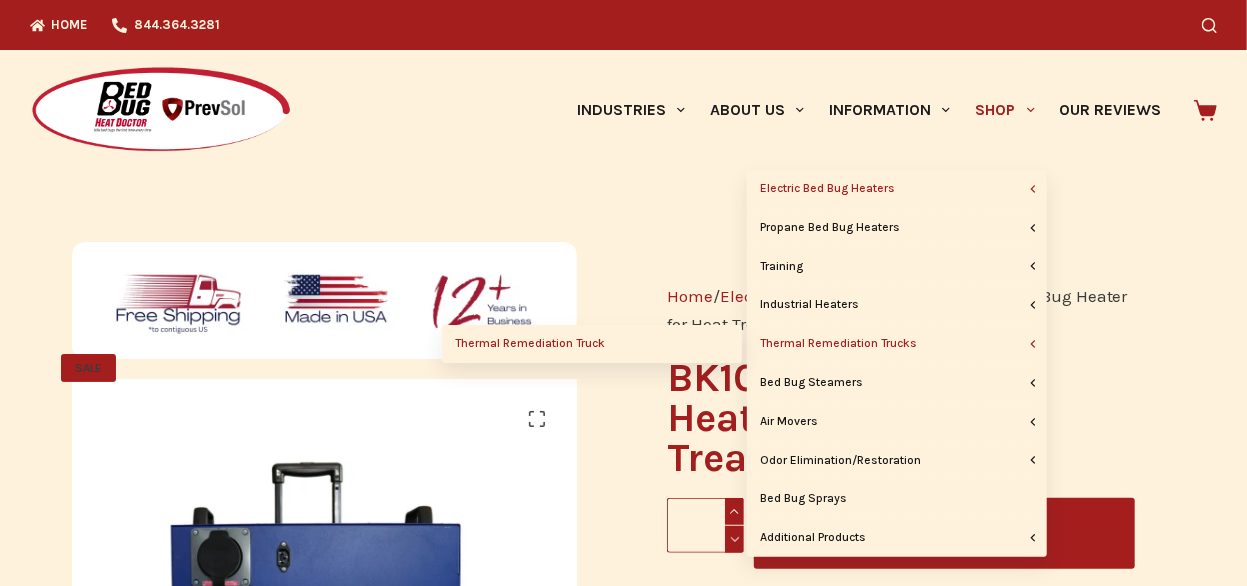 click on "Thermal Remediation Truck" at bounding box center (592, 344) 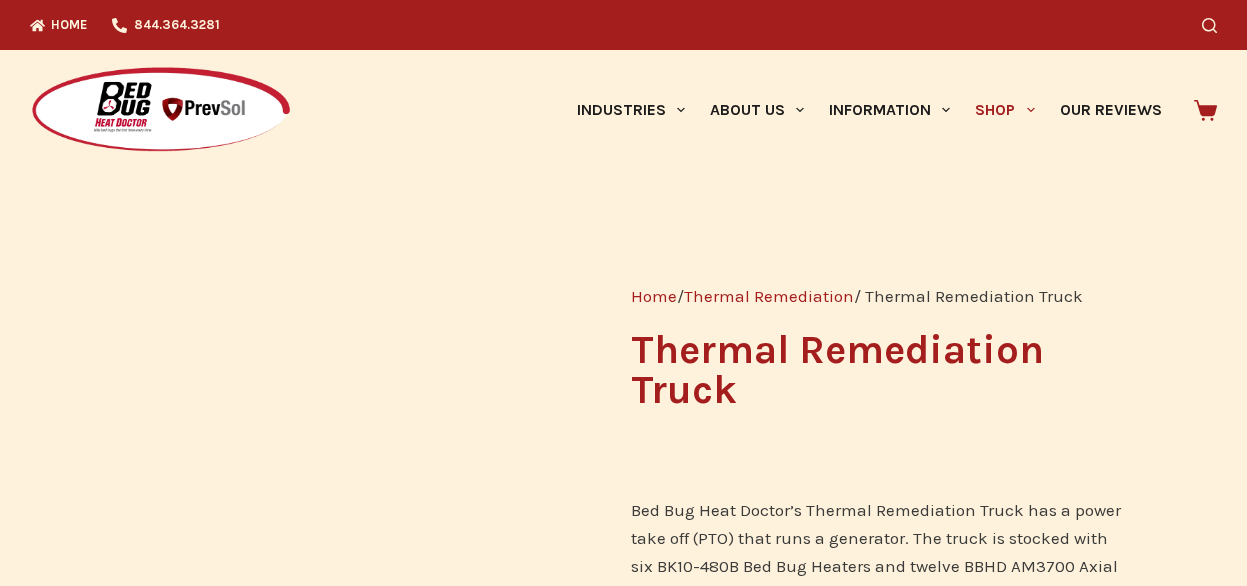 scroll, scrollTop: 0, scrollLeft: 0, axis: both 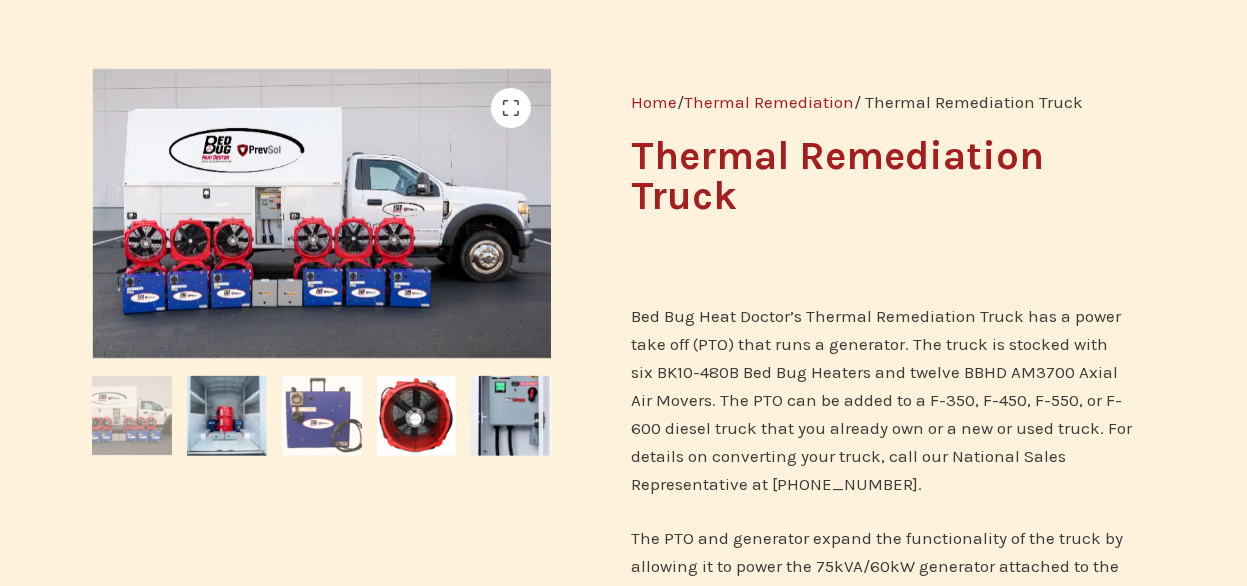 click at bounding box center [322, 416] 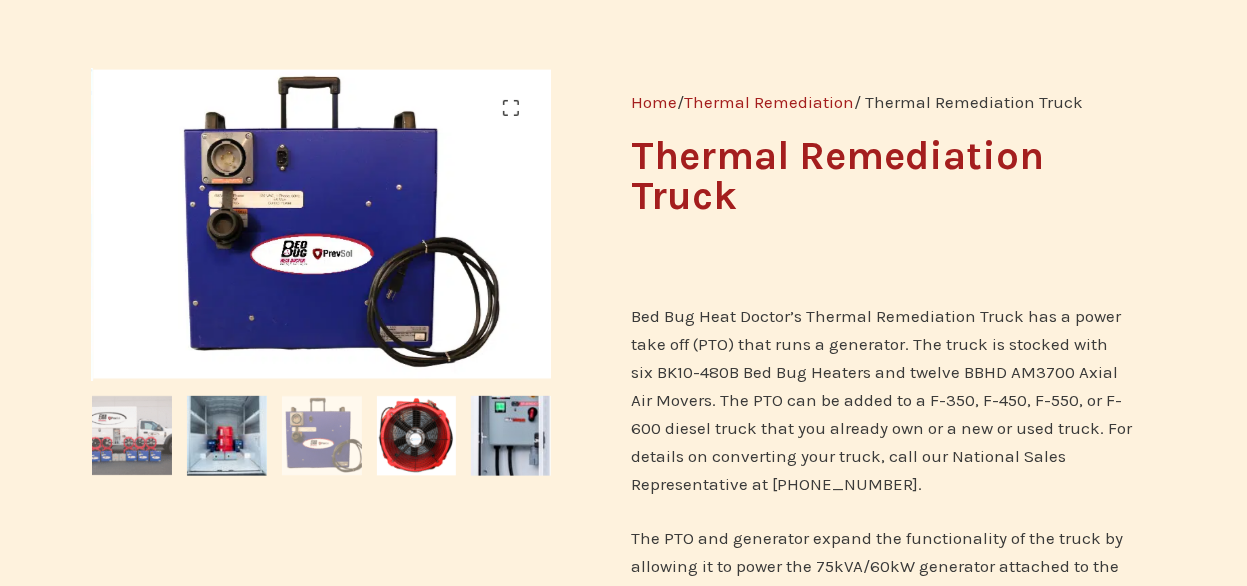 click at bounding box center [132, 436] 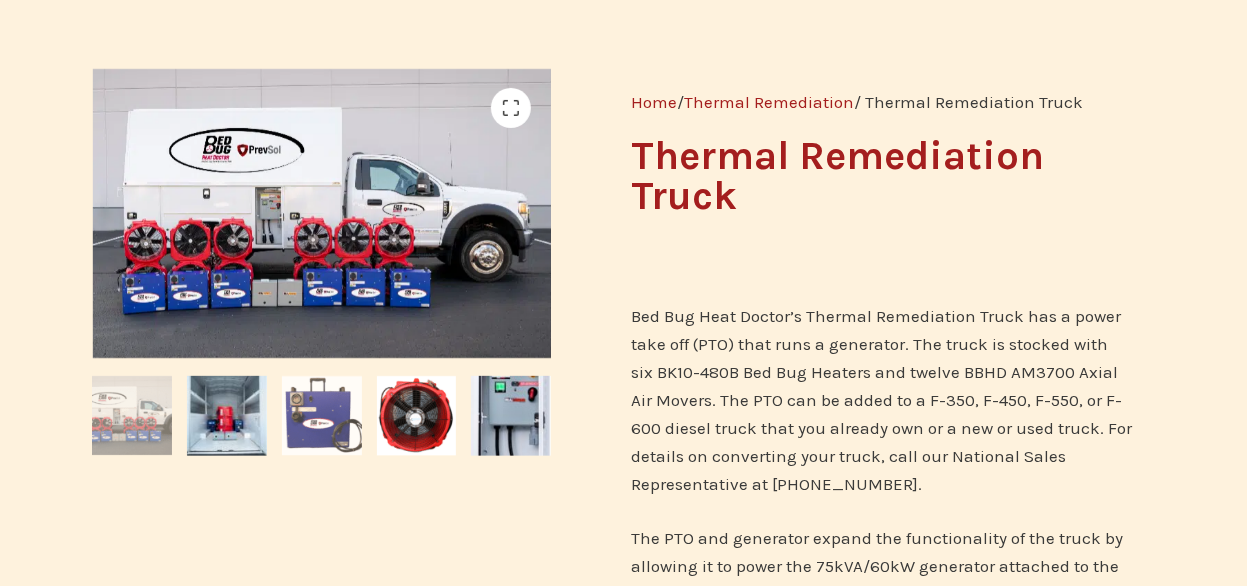 click at bounding box center (322, 416) 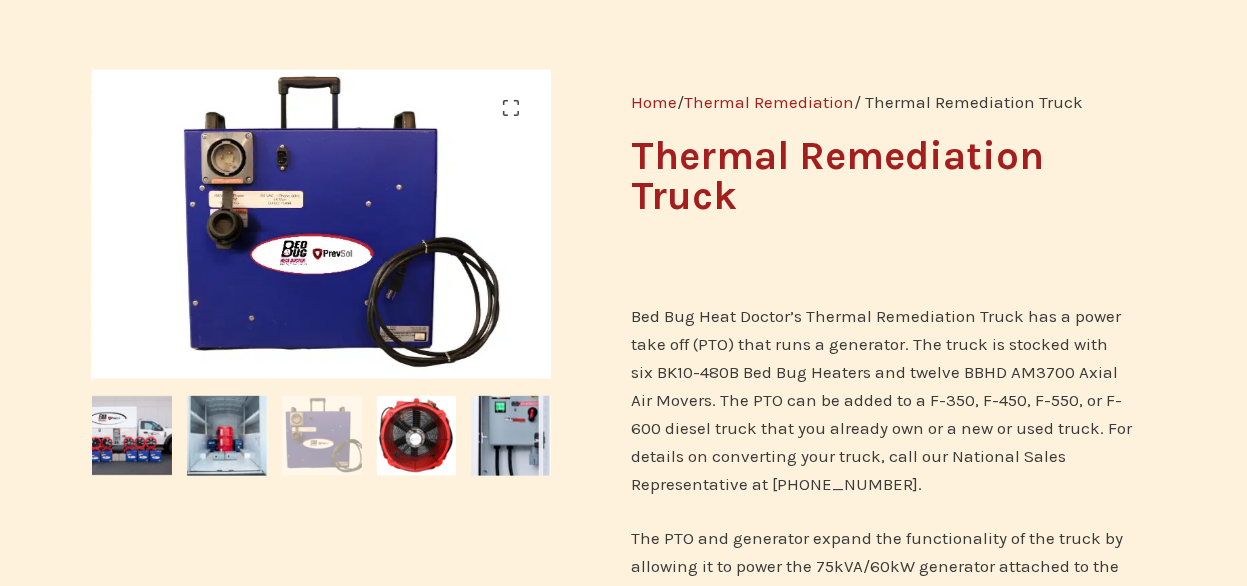 click at bounding box center (322, 436) 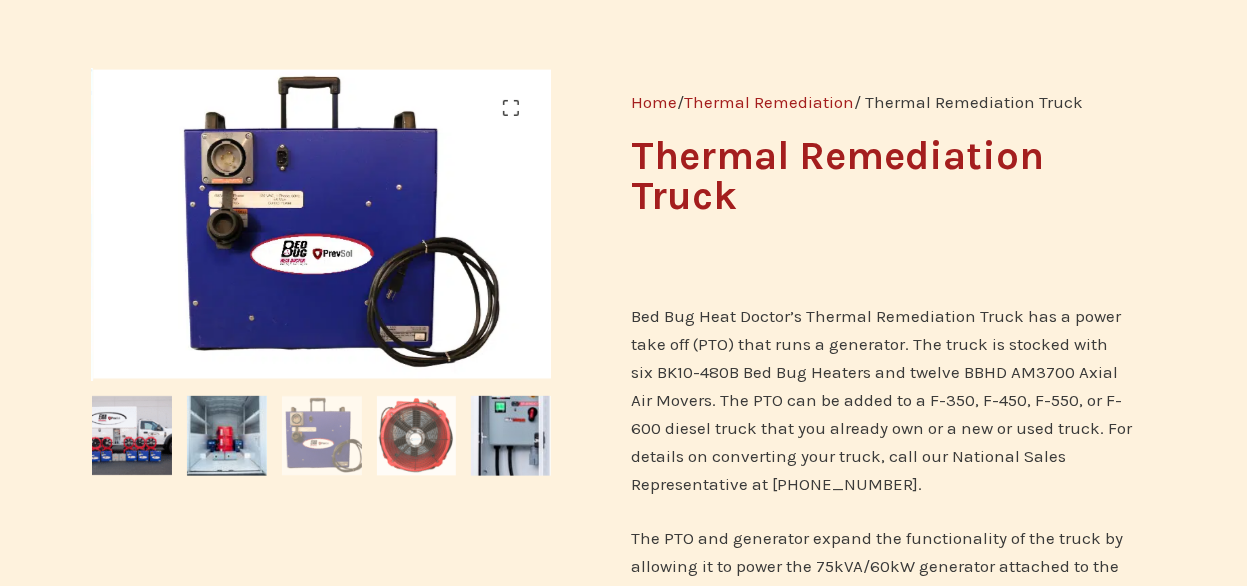 click at bounding box center [417, 436] 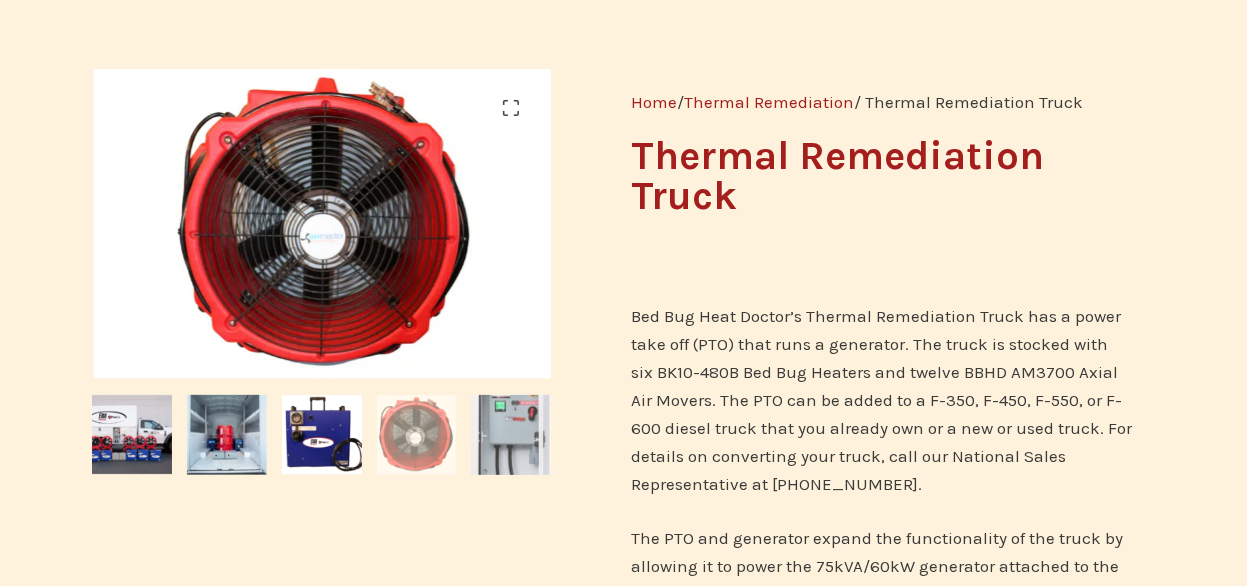 click at bounding box center (511, 435) 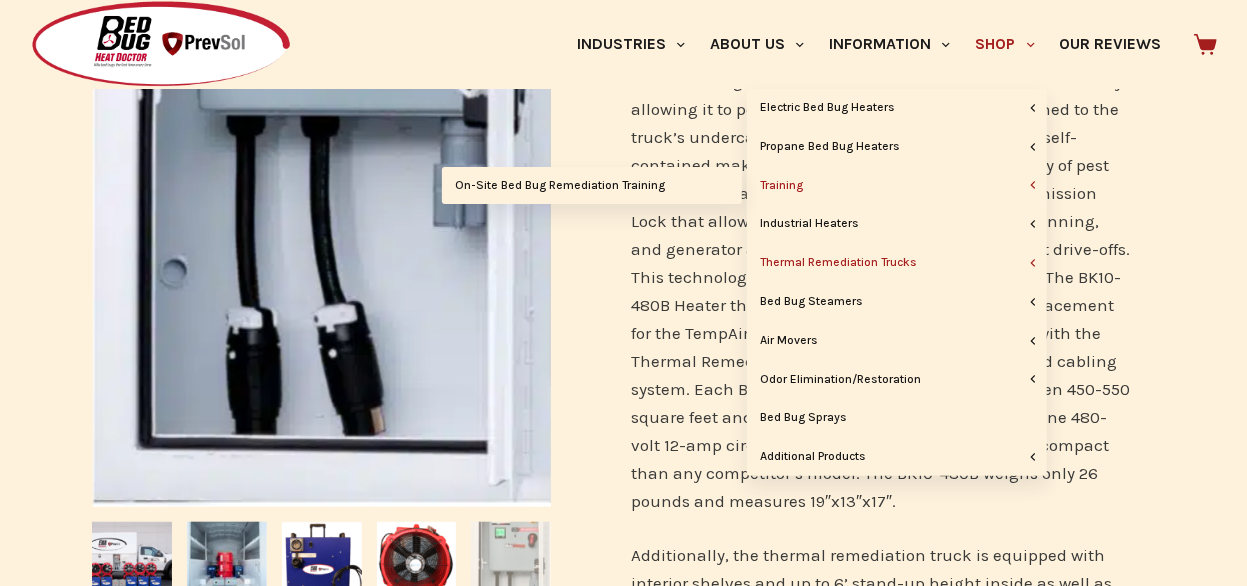 scroll, scrollTop: 650, scrollLeft: 0, axis: vertical 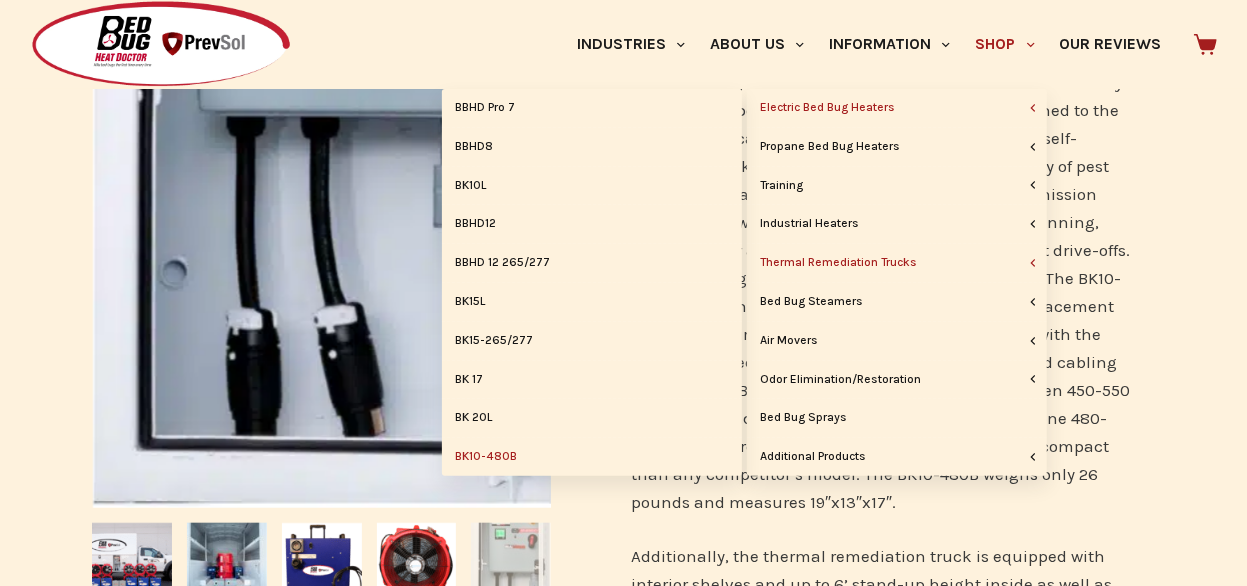 click on "BK10-480B" at bounding box center (592, 457) 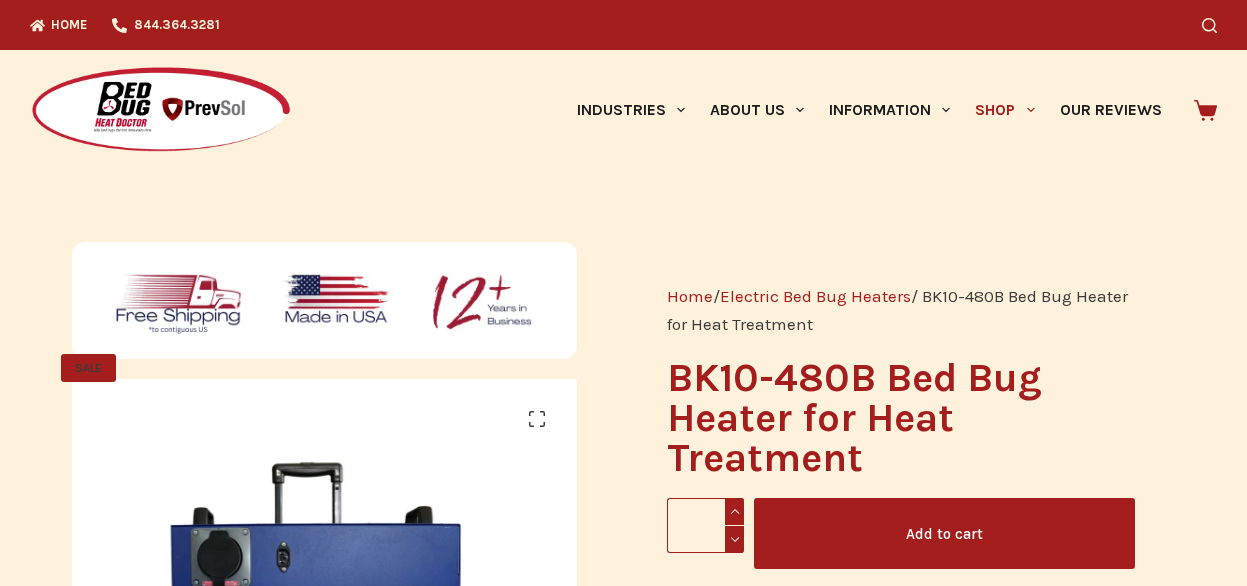 scroll, scrollTop: 0, scrollLeft: 0, axis: both 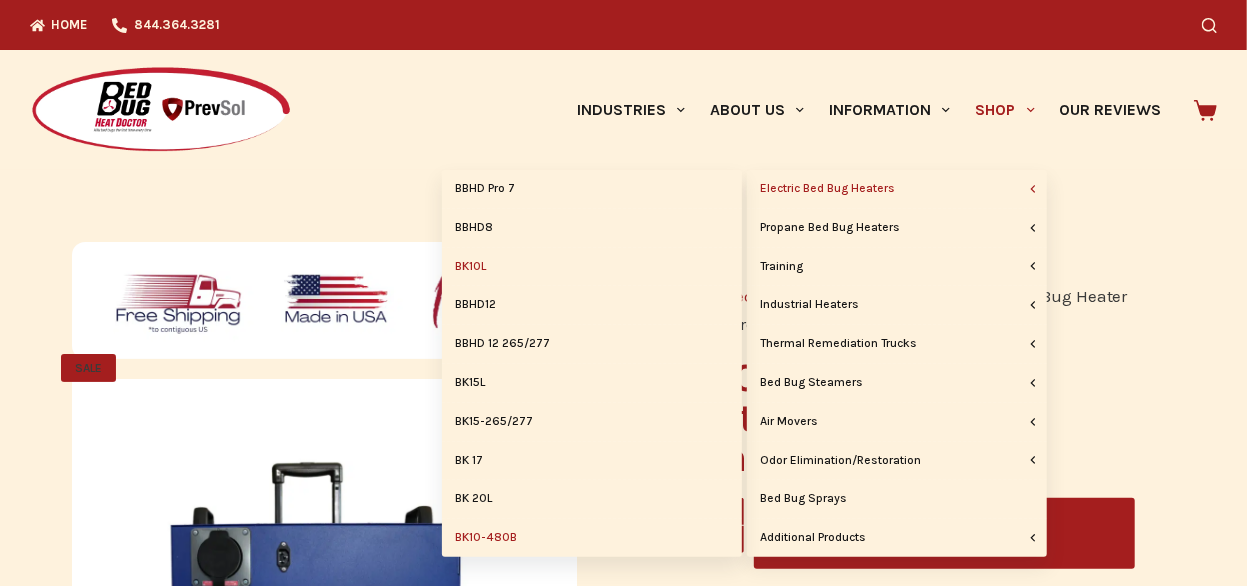 click on "BK10L" at bounding box center [592, 267] 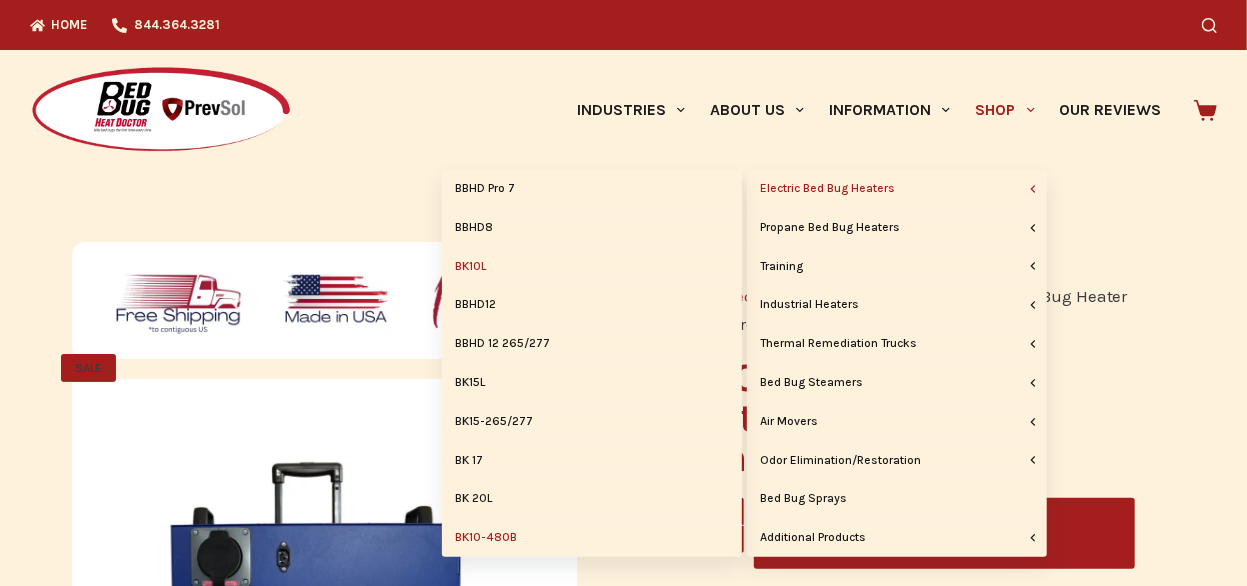 click on "BK10L" at bounding box center [592, 267] 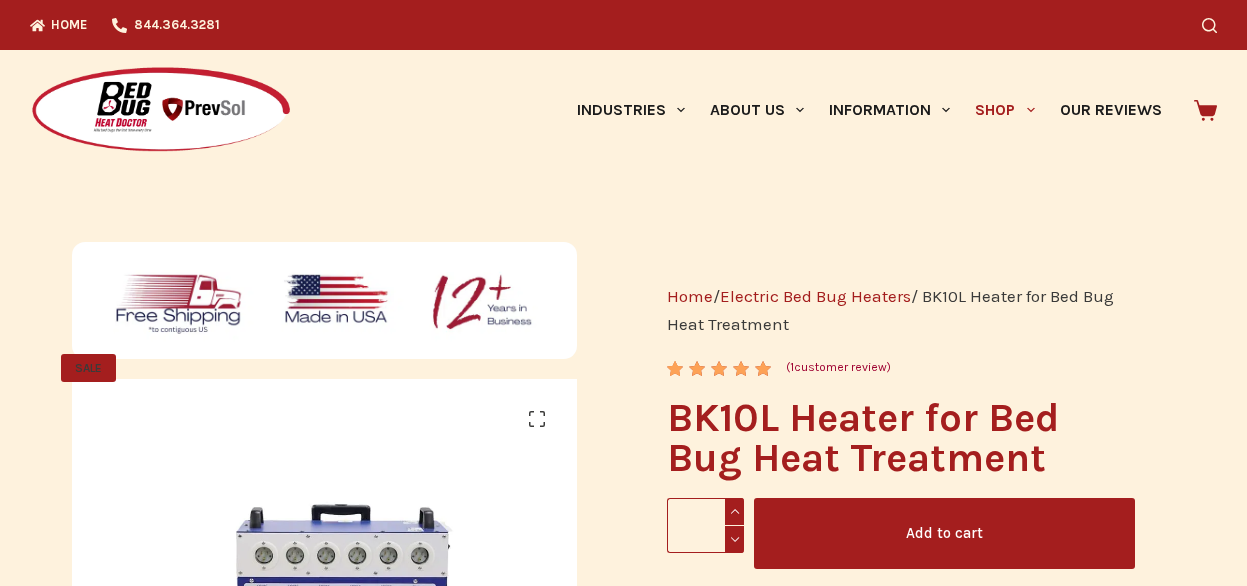 scroll, scrollTop: 0, scrollLeft: 0, axis: both 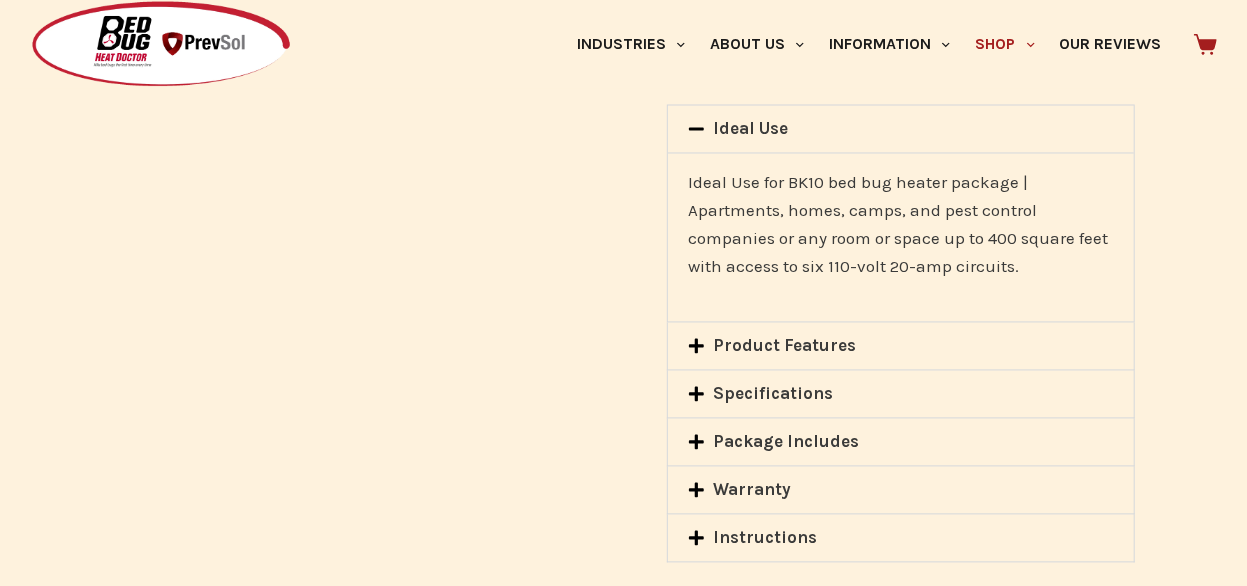 click on "Specifications" at bounding box center (901, 394) 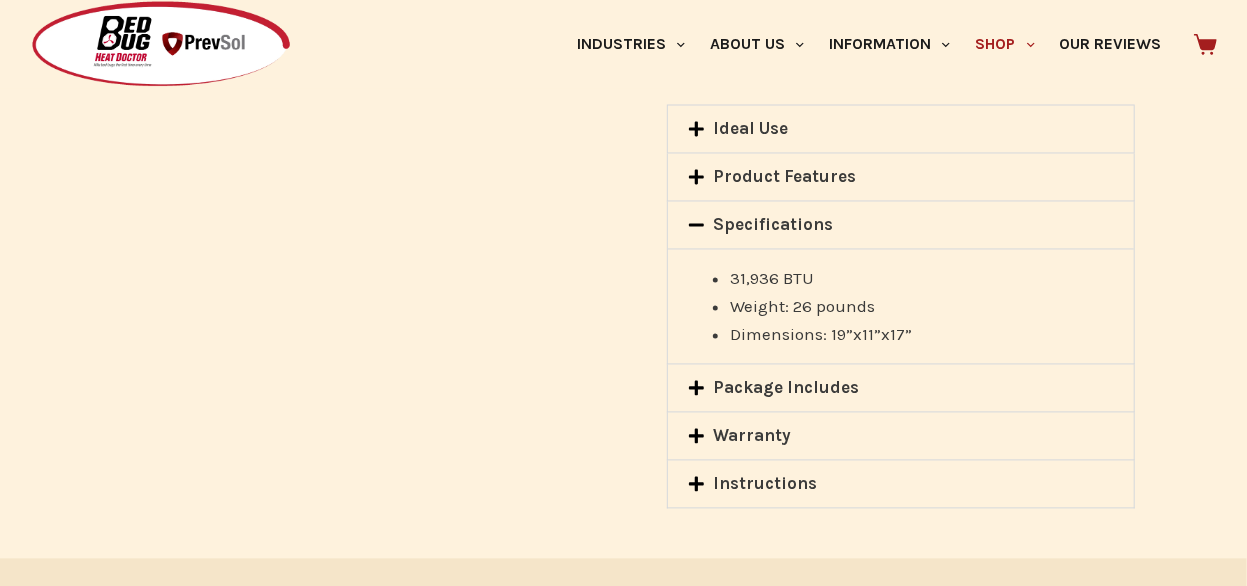 click on "Package Includes" at bounding box center [786, 388] 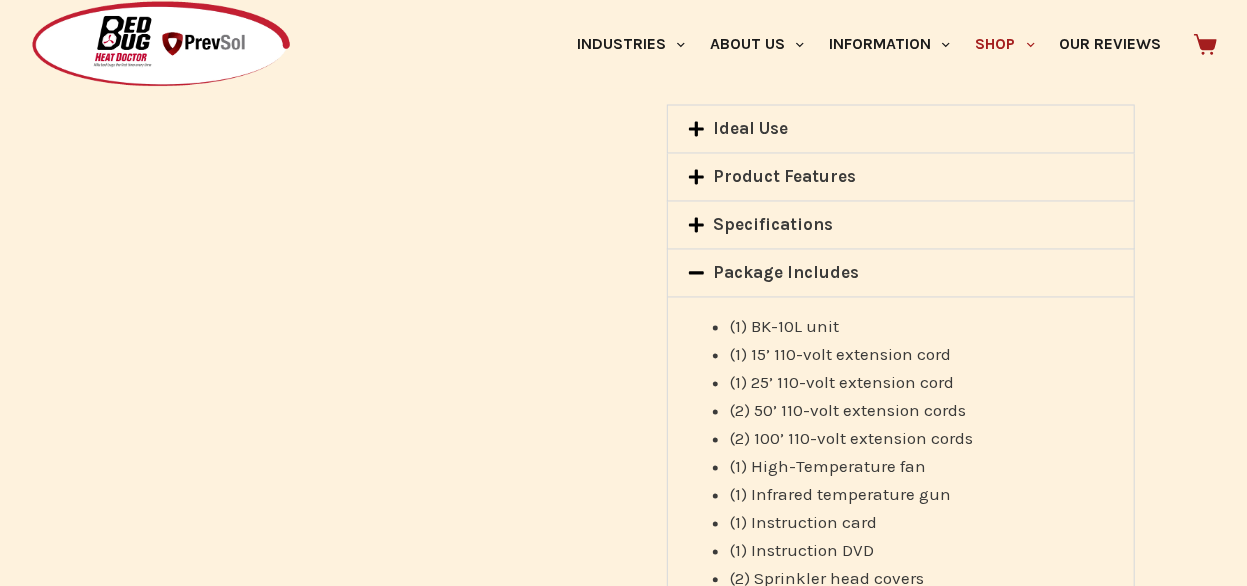 click on "Package Includes" at bounding box center (786, 273) 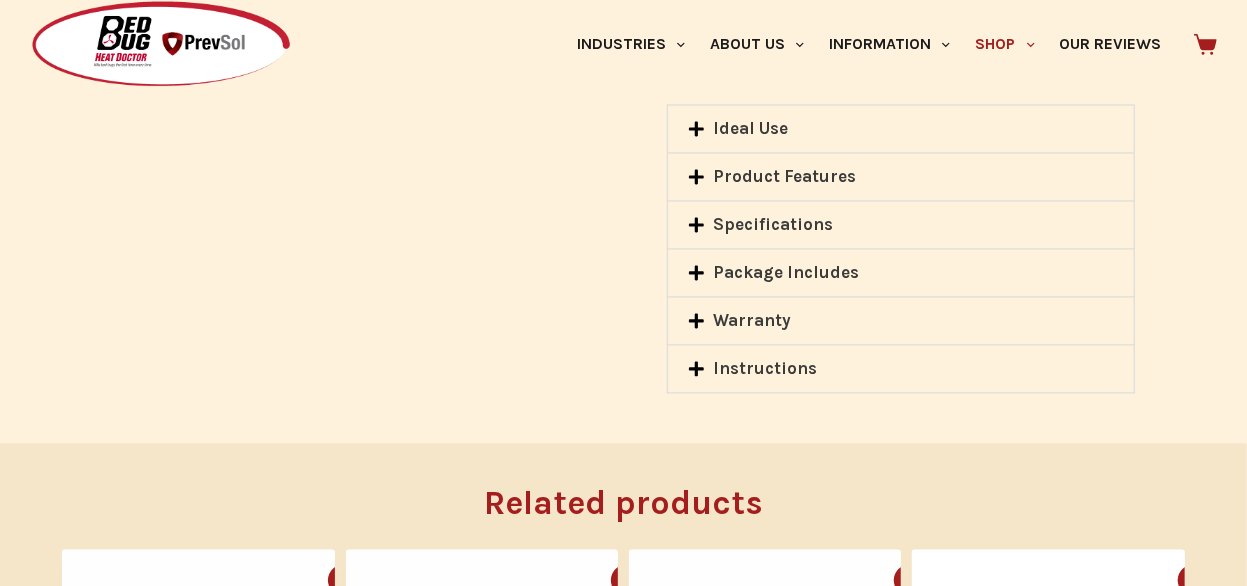 click on "Warranty" at bounding box center [752, 321] 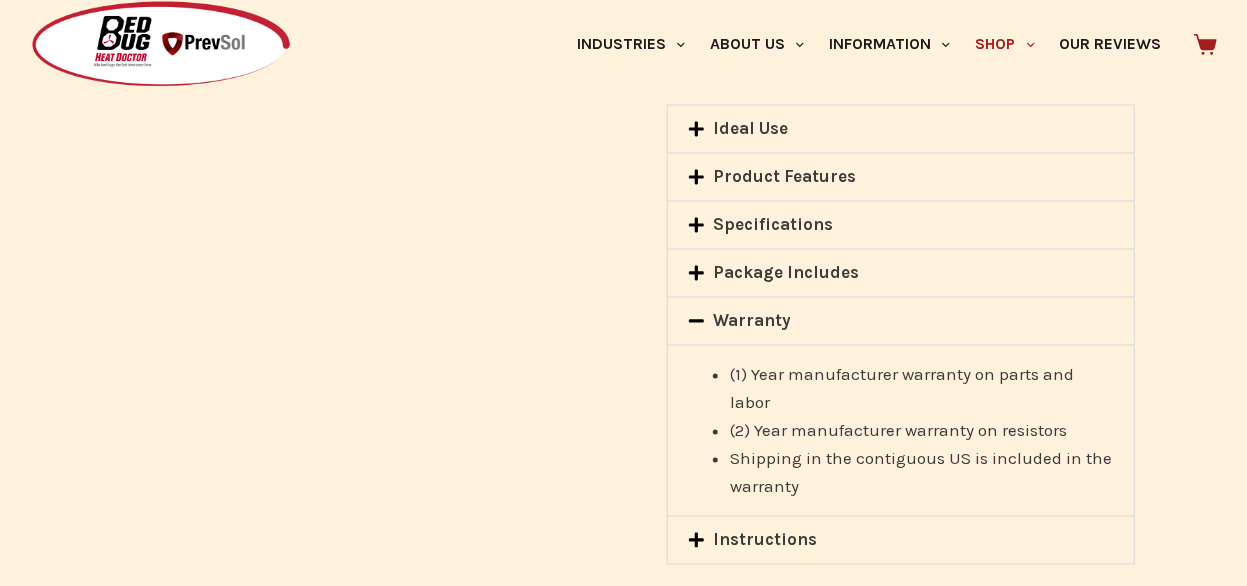 click on "Warranty" at bounding box center (752, 321) 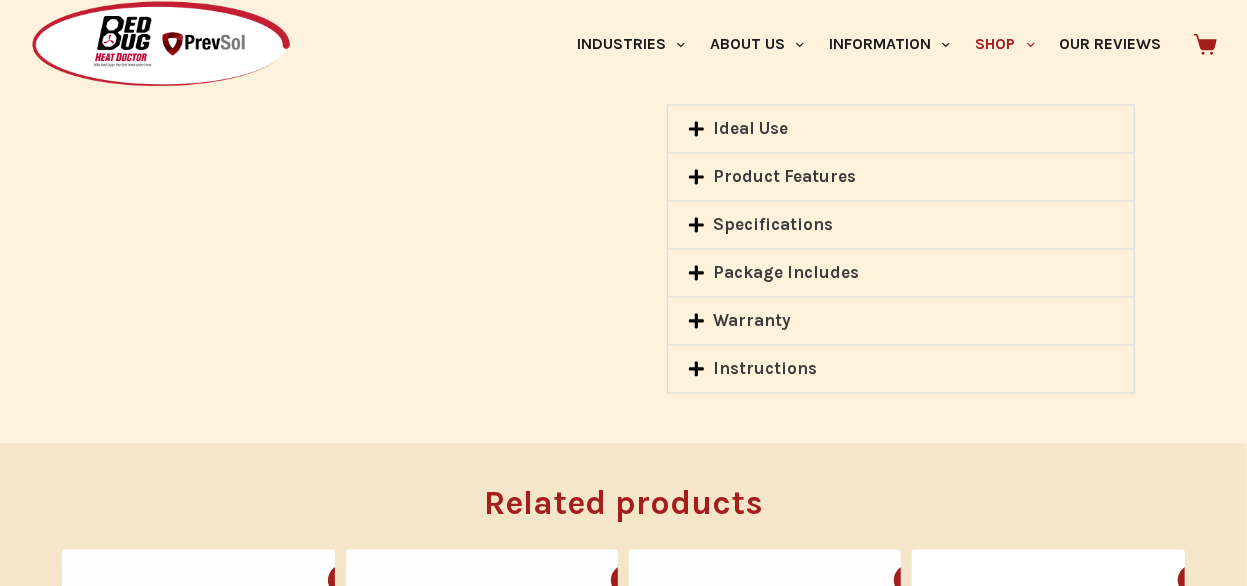 click on "Instructions" at bounding box center (901, 369) 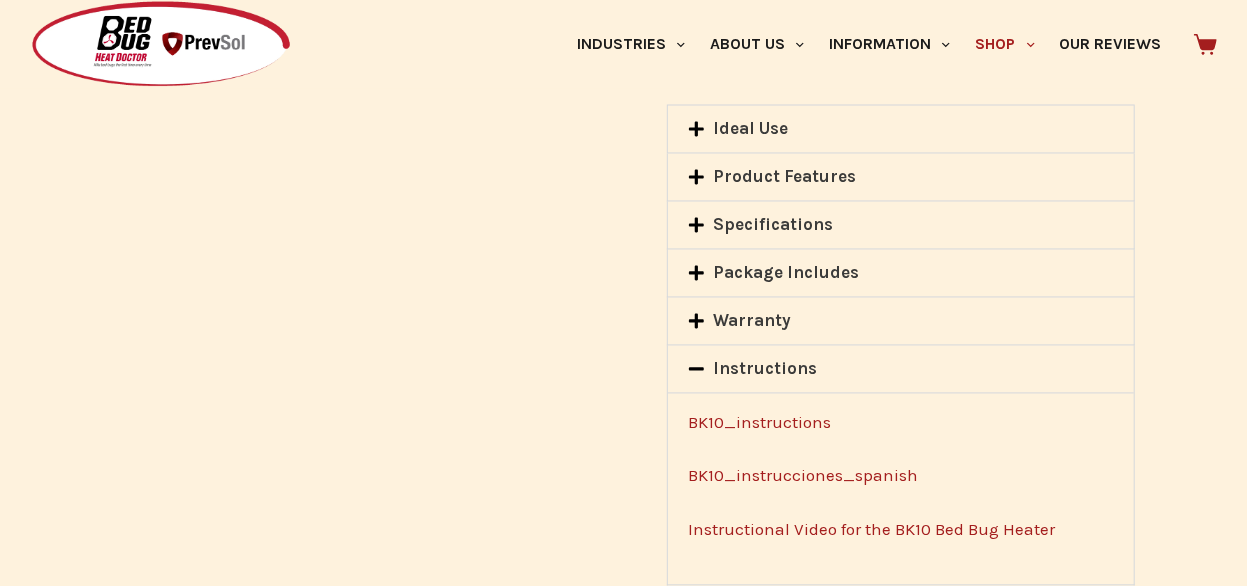 click on "Instructions" at bounding box center (765, 369) 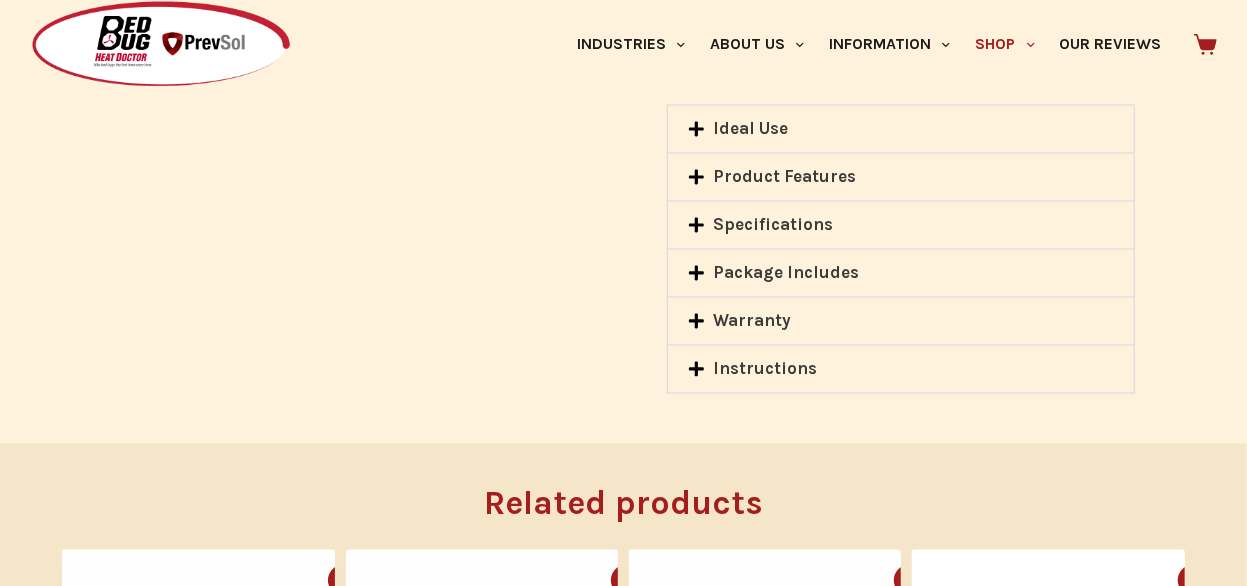 click on "Product Features" at bounding box center [901, 177] 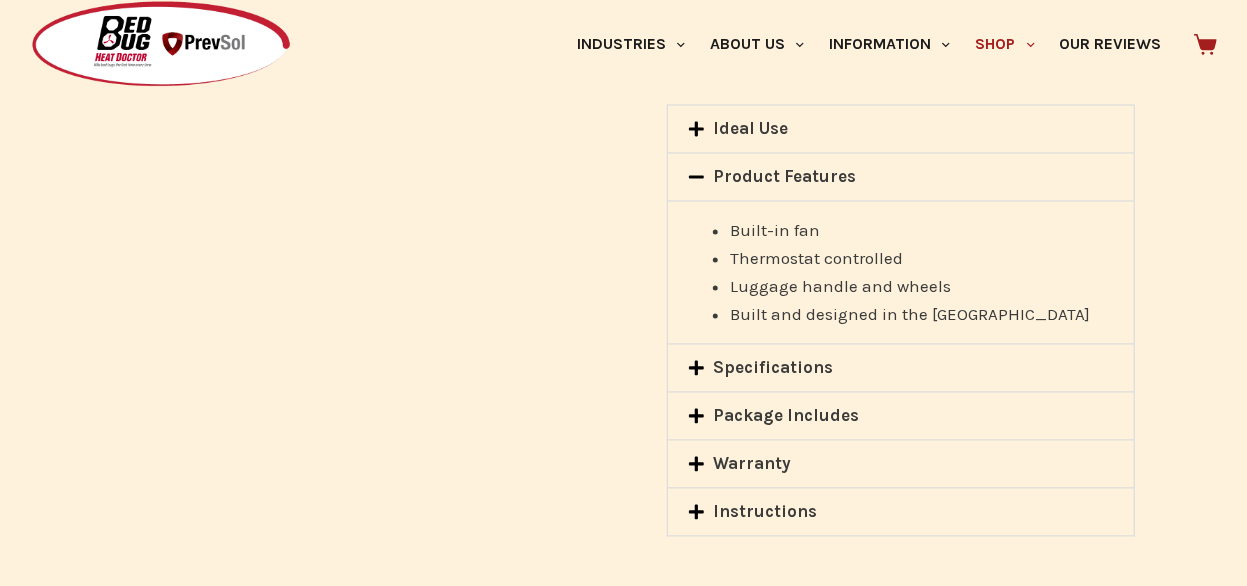 click on "Product Features" at bounding box center [901, 177] 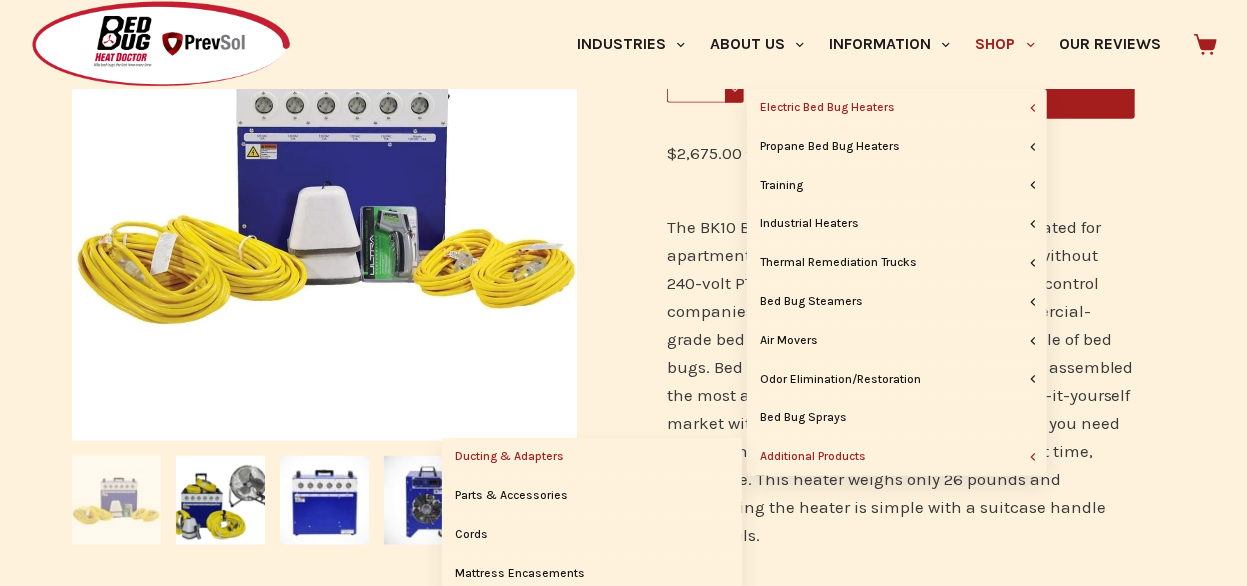 scroll, scrollTop: 446, scrollLeft: 0, axis: vertical 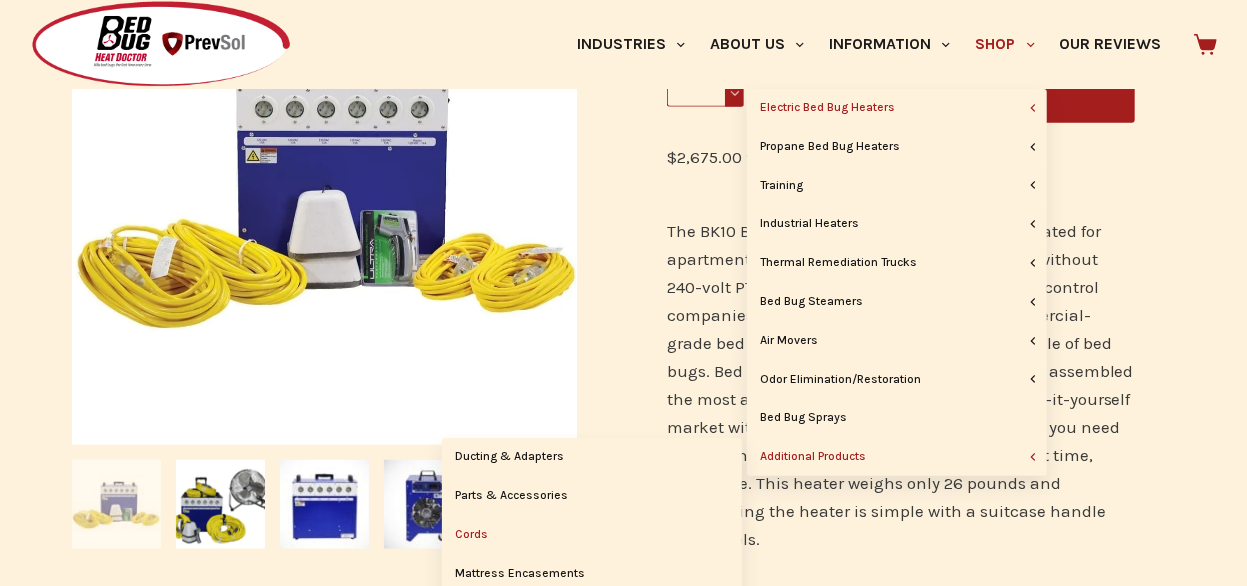 click on "Cords" at bounding box center (592, 535) 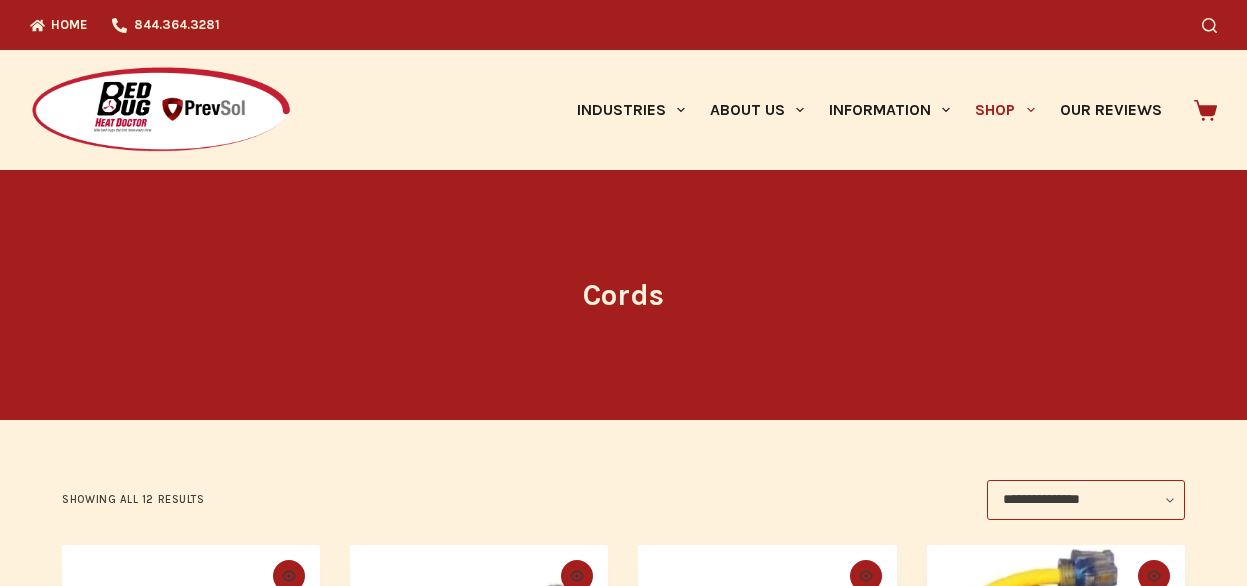 scroll, scrollTop: 0, scrollLeft: 0, axis: both 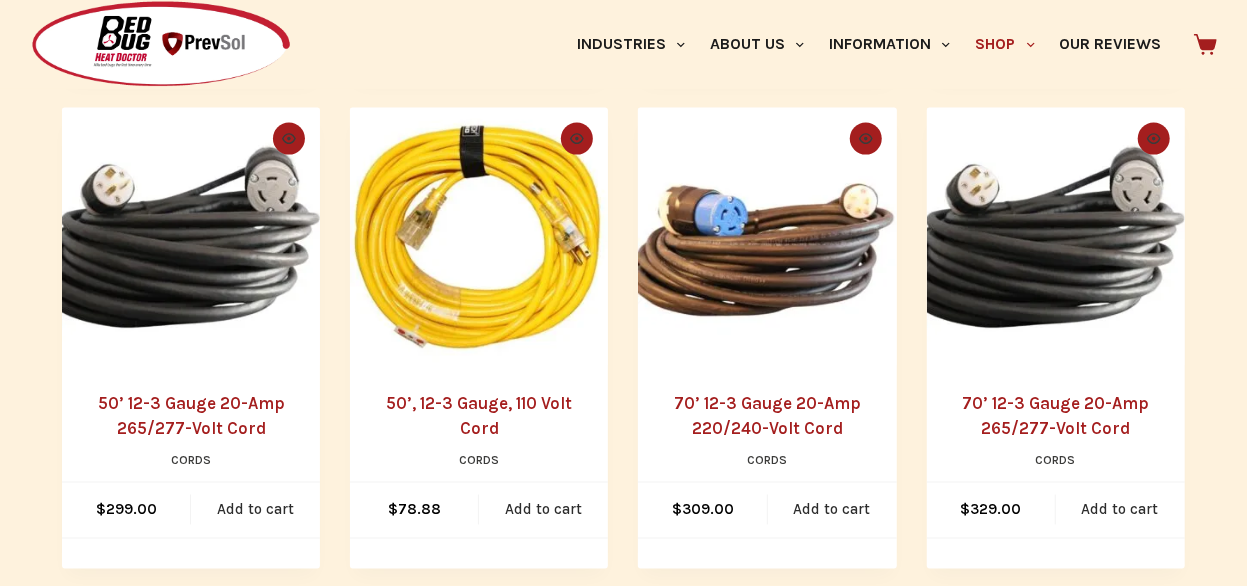 click on "70’ 12-3 Gauge 20-Amp 220/240-Volt Cord" at bounding box center (767, 416) 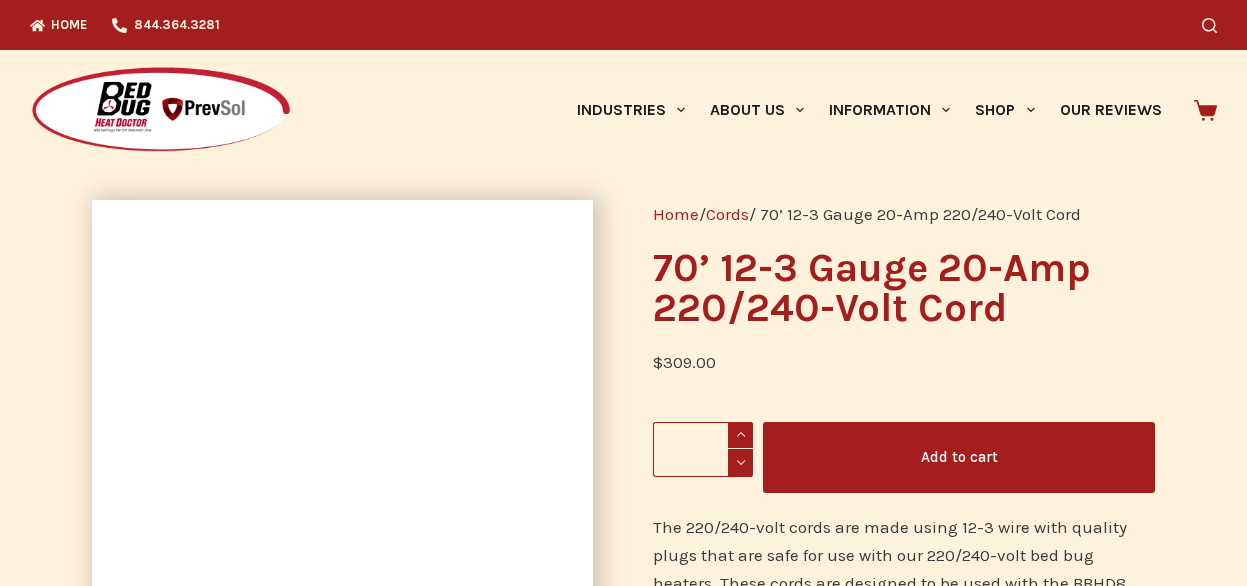 scroll, scrollTop: 0, scrollLeft: 0, axis: both 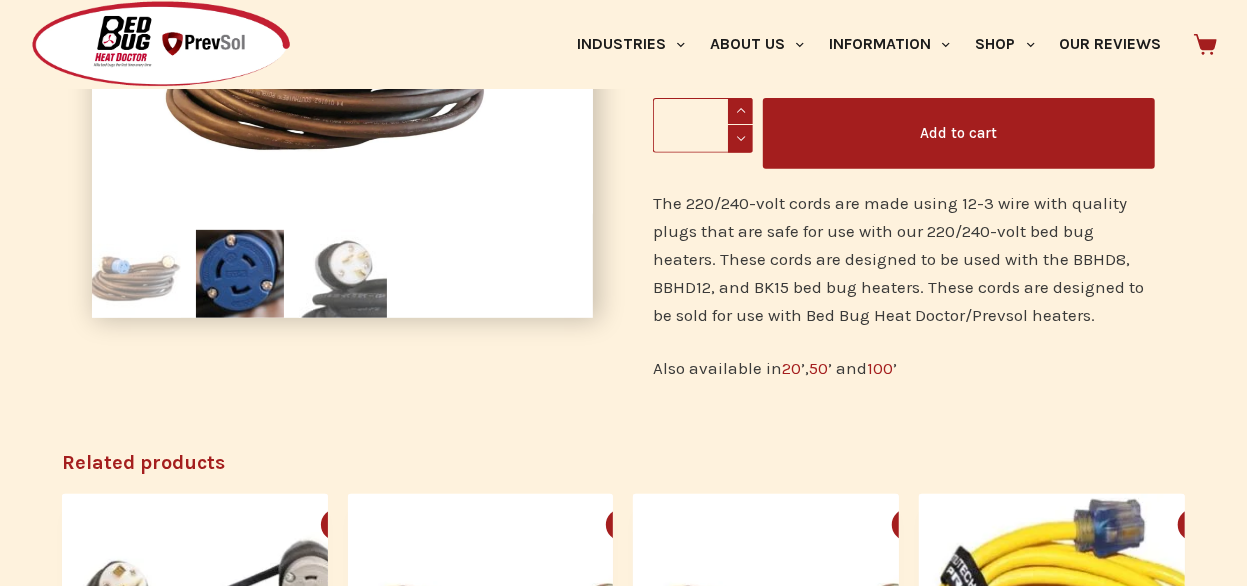 click at bounding box center (343, 274) 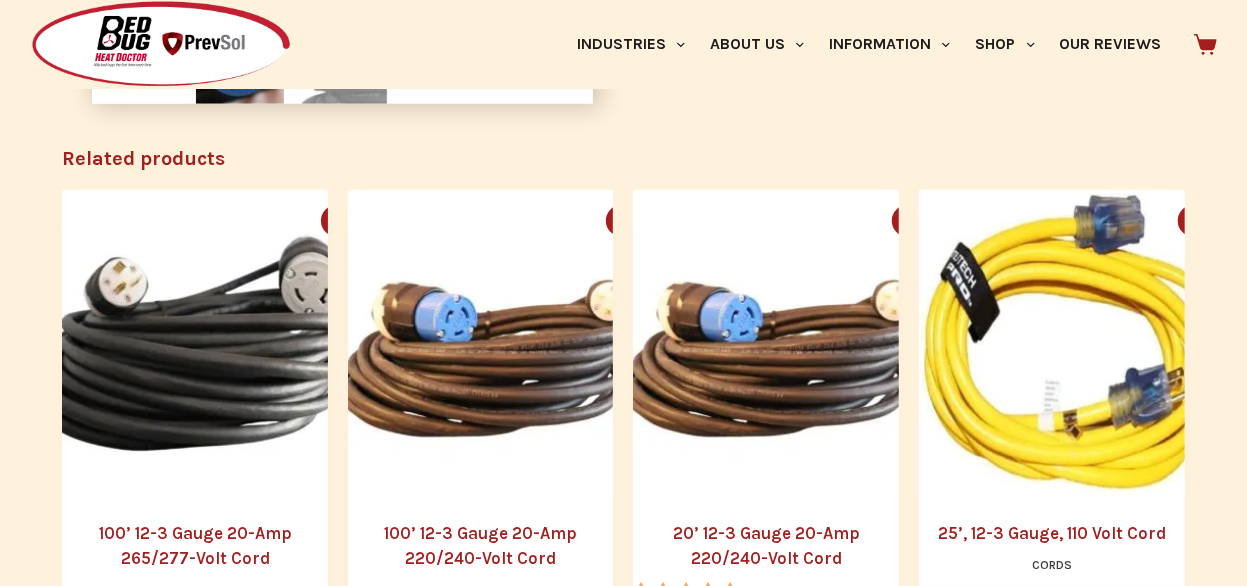 scroll, scrollTop: 752, scrollLeft: 0, axis: vertical 